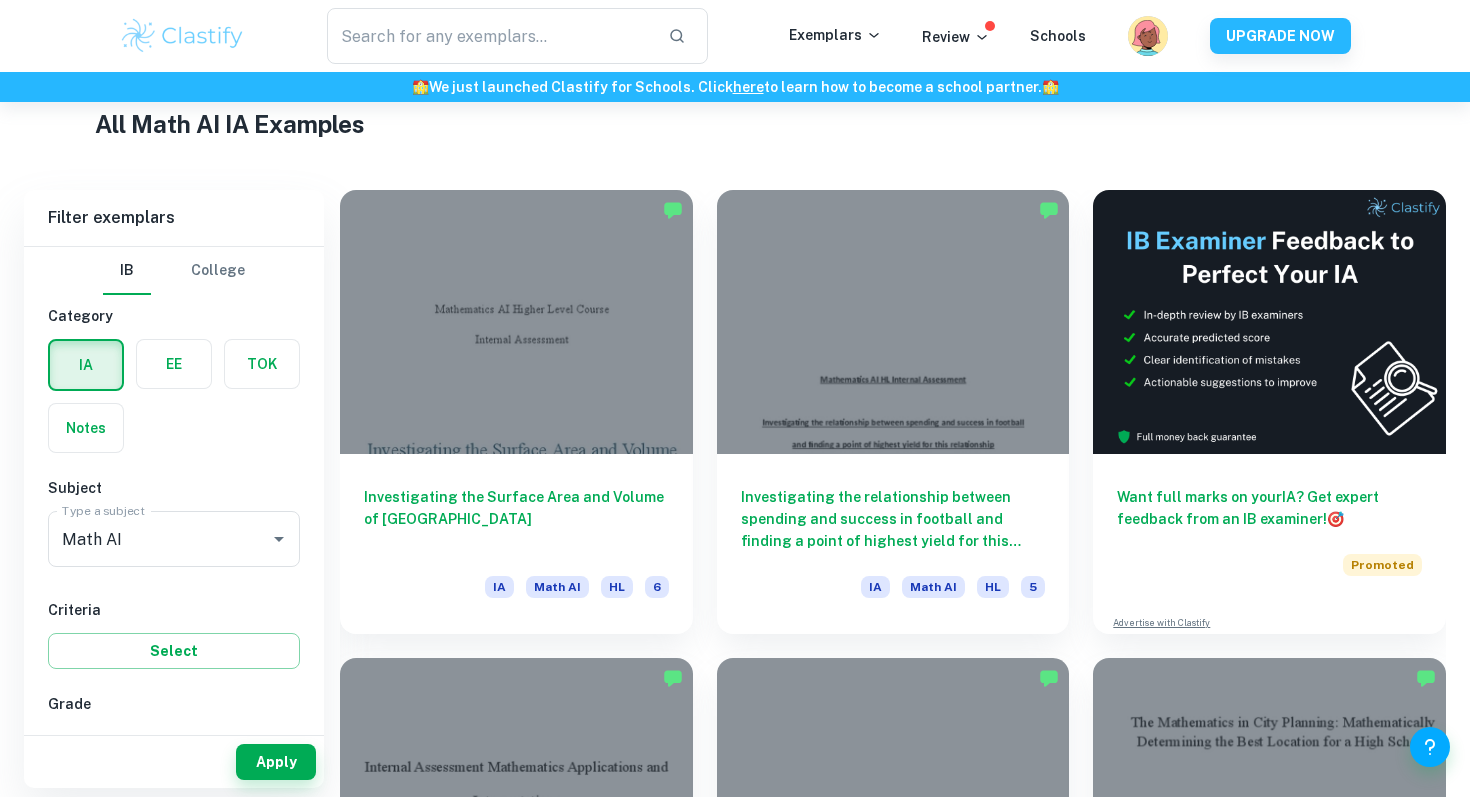 scroll, scrollTop: 486, scrollLeft: 0, axis: vertical 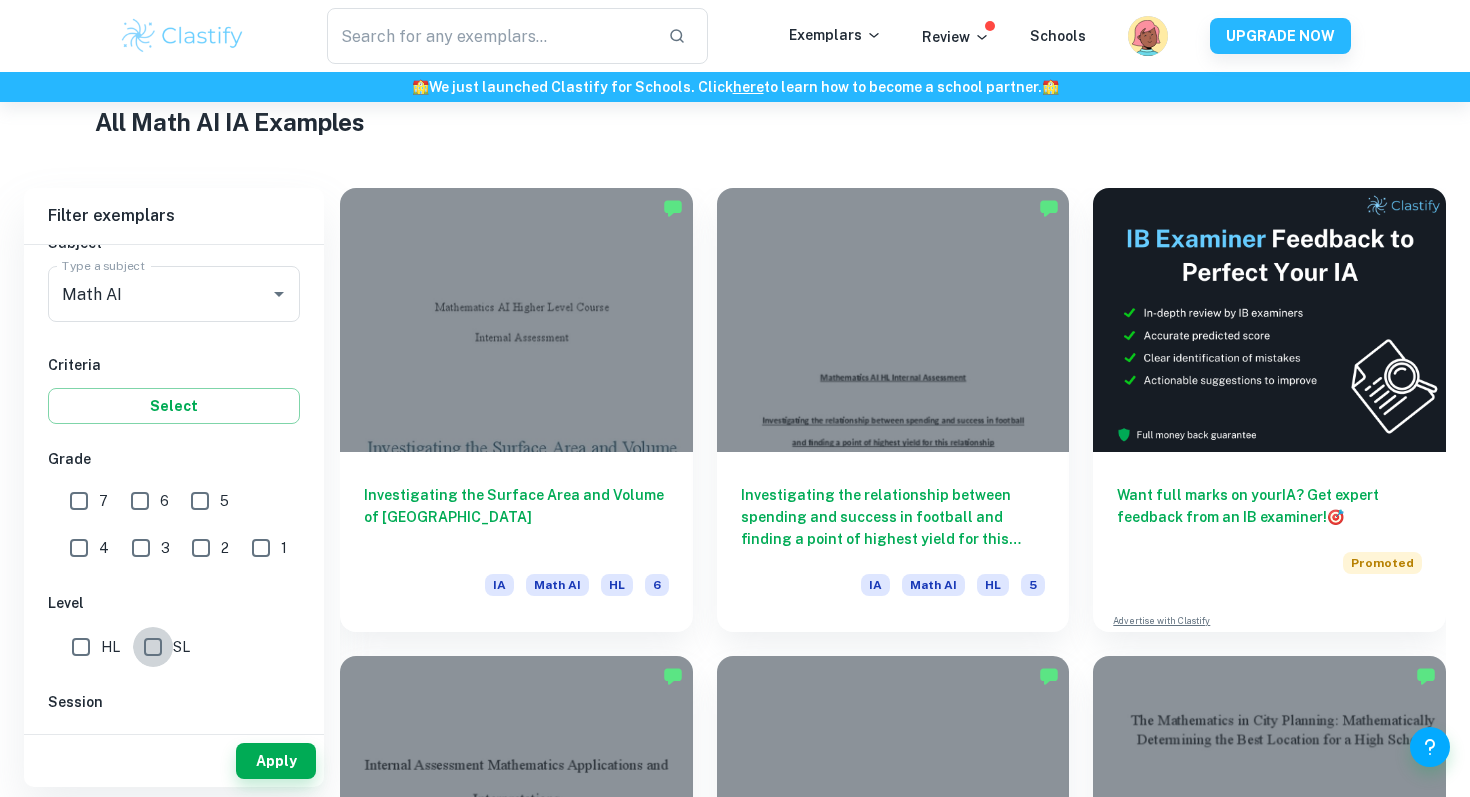 click on "SL" at bounding box center (153, 647) 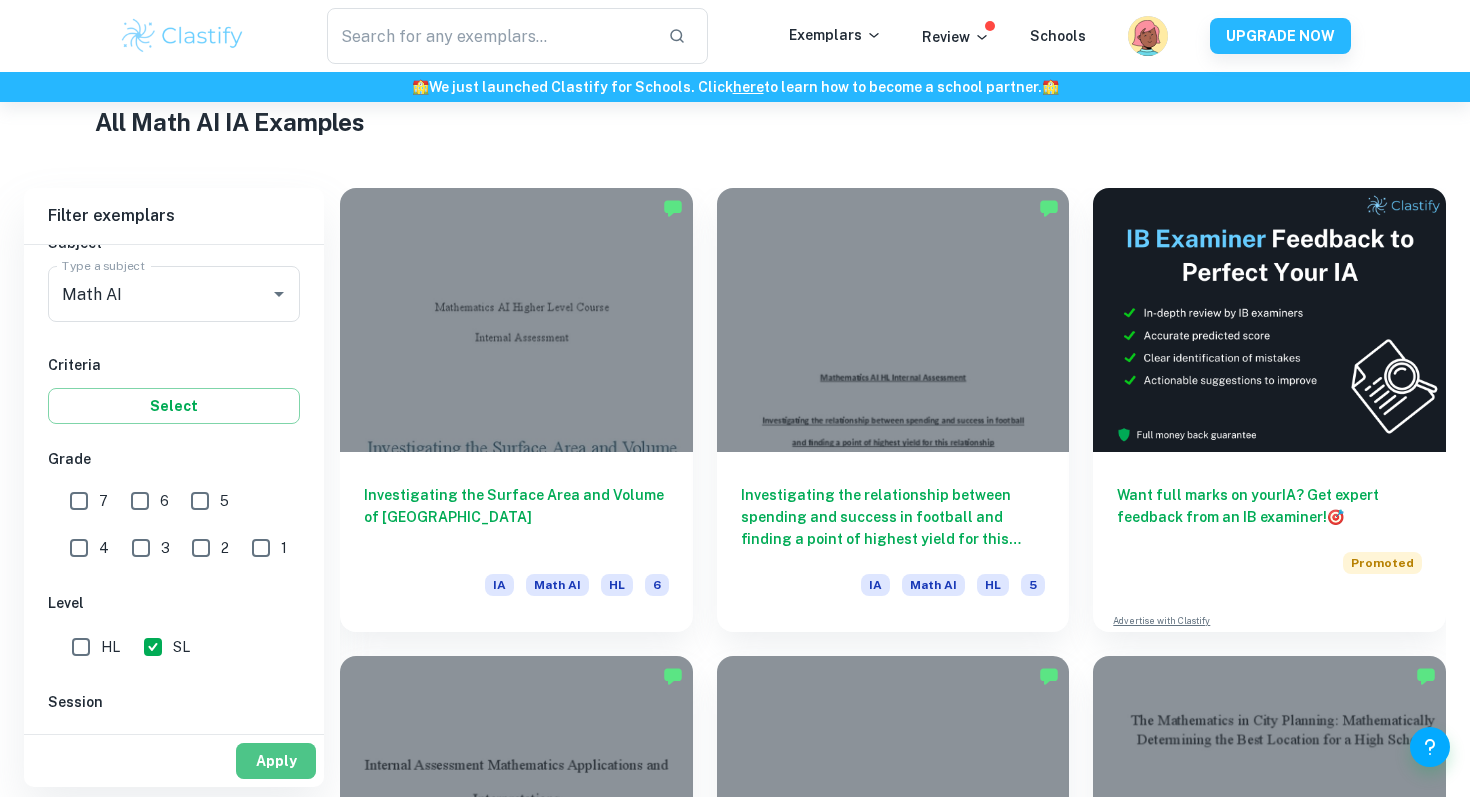 click on "Apply" at bounding box center [276, 761] 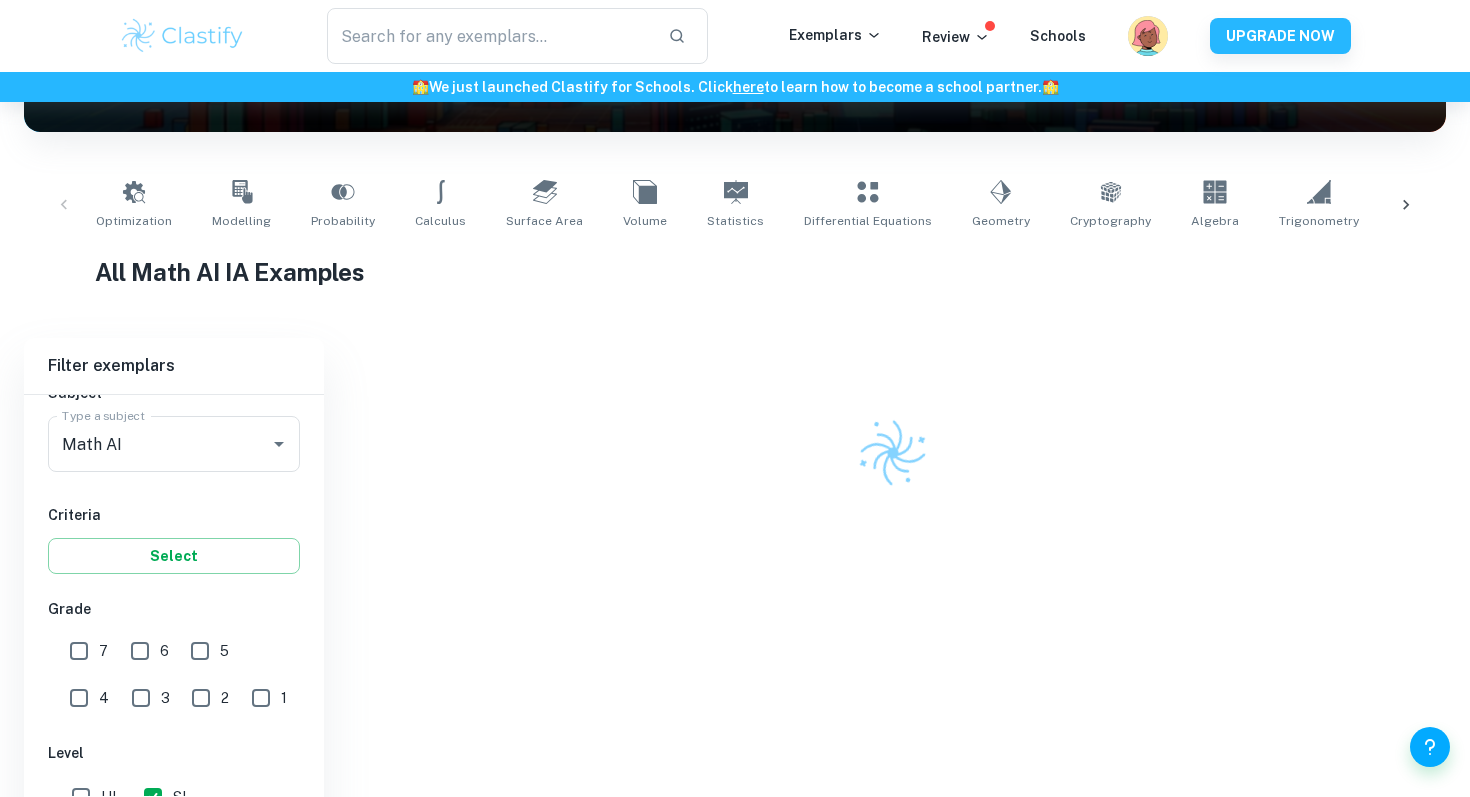 scroll, scrollTop: 486, scrollLeft: 0, axis: vertical 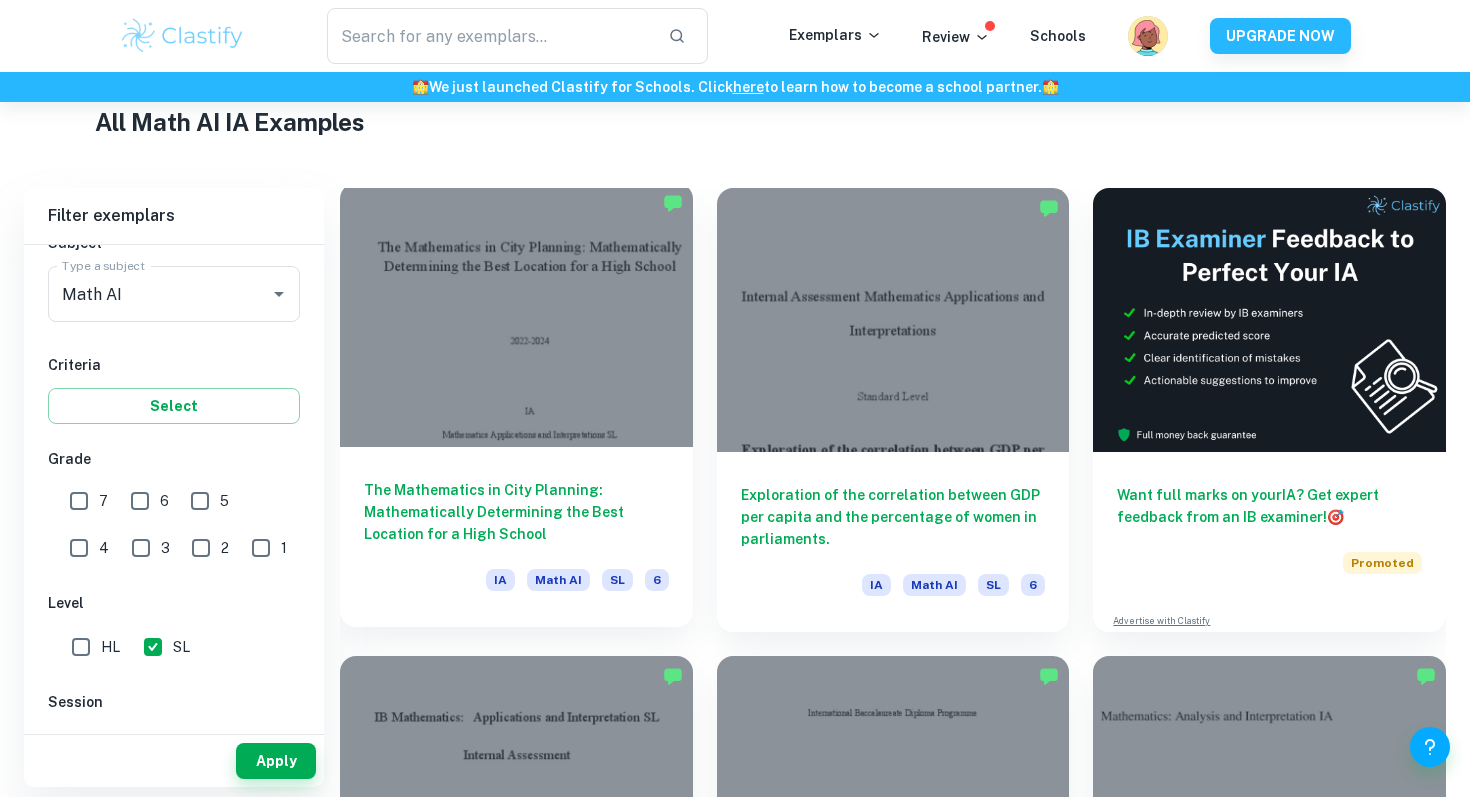 click at bounding box center [516, 315] 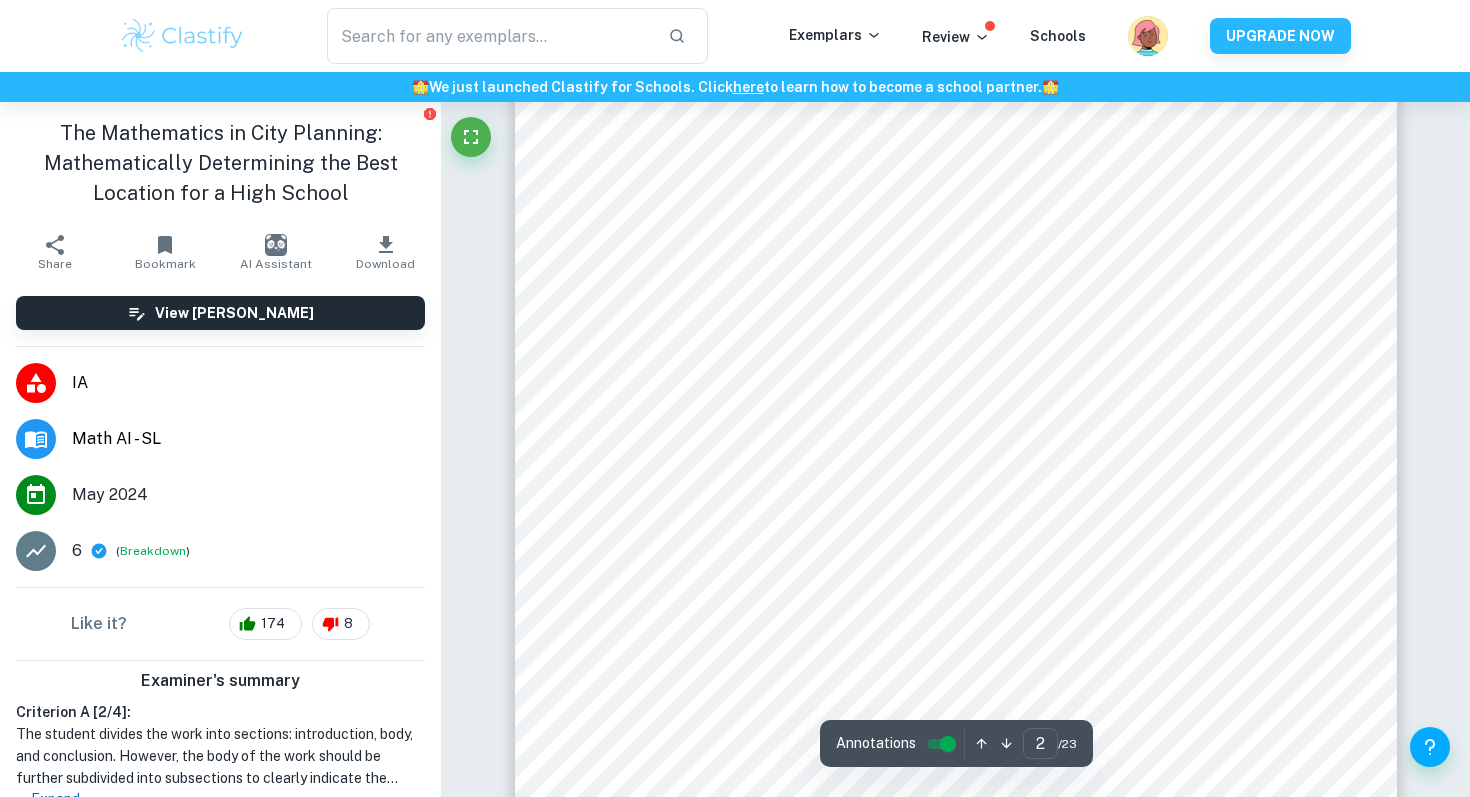 scroll, scrollTop: 1881, scrollLeft: 0, axis: vertical 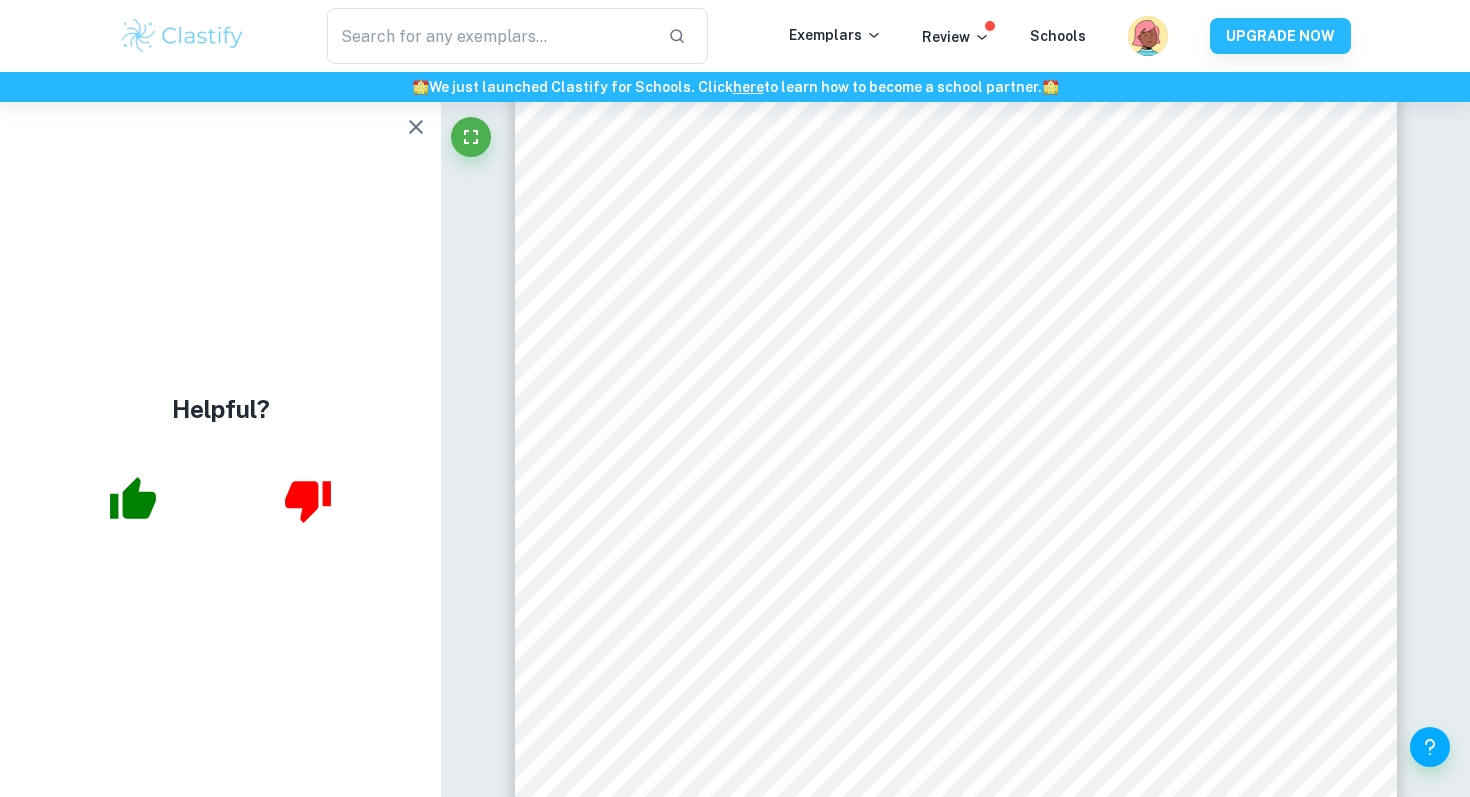 click 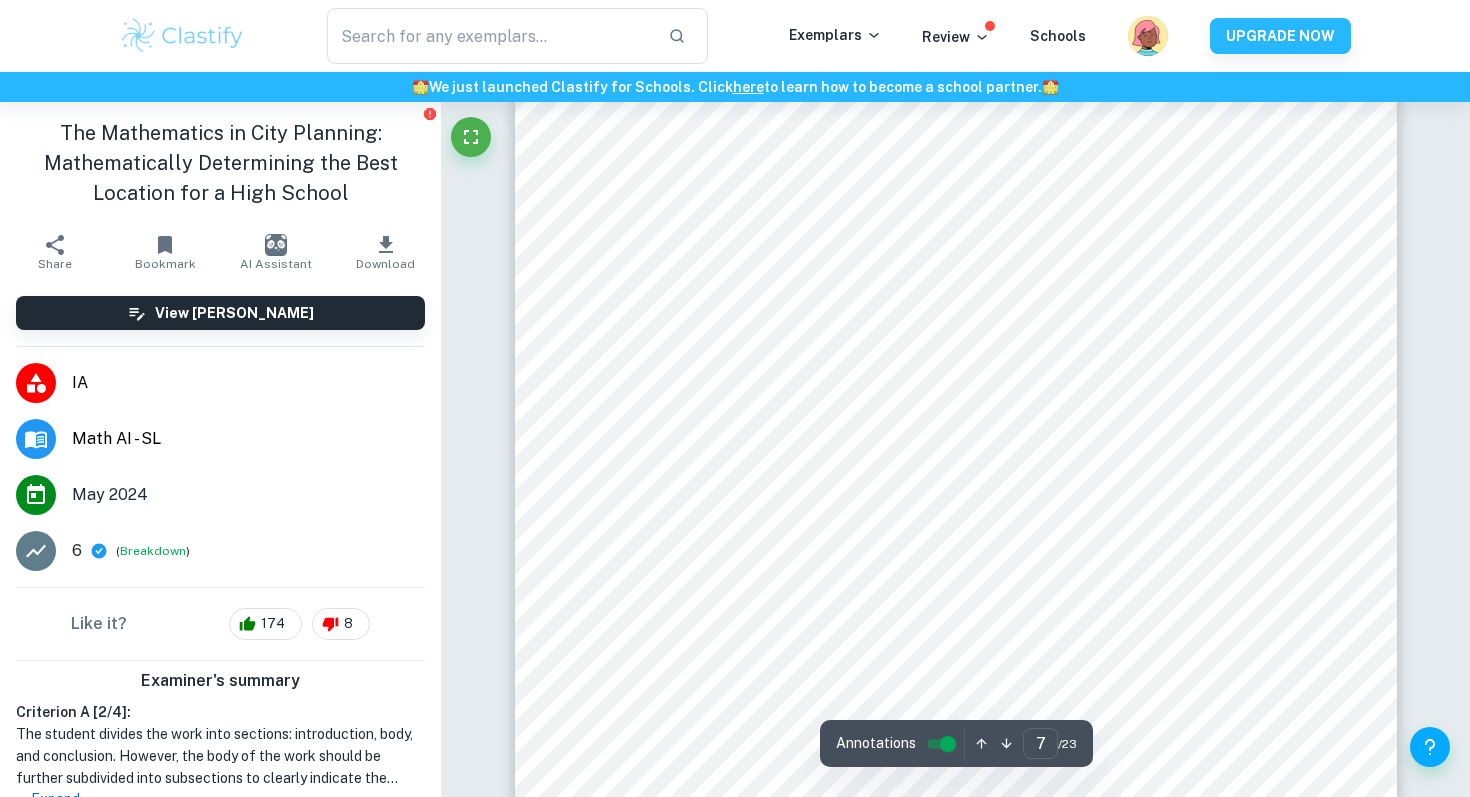 scroll, scrollTop: 8017, scrollLeft: 0, axis: vertical 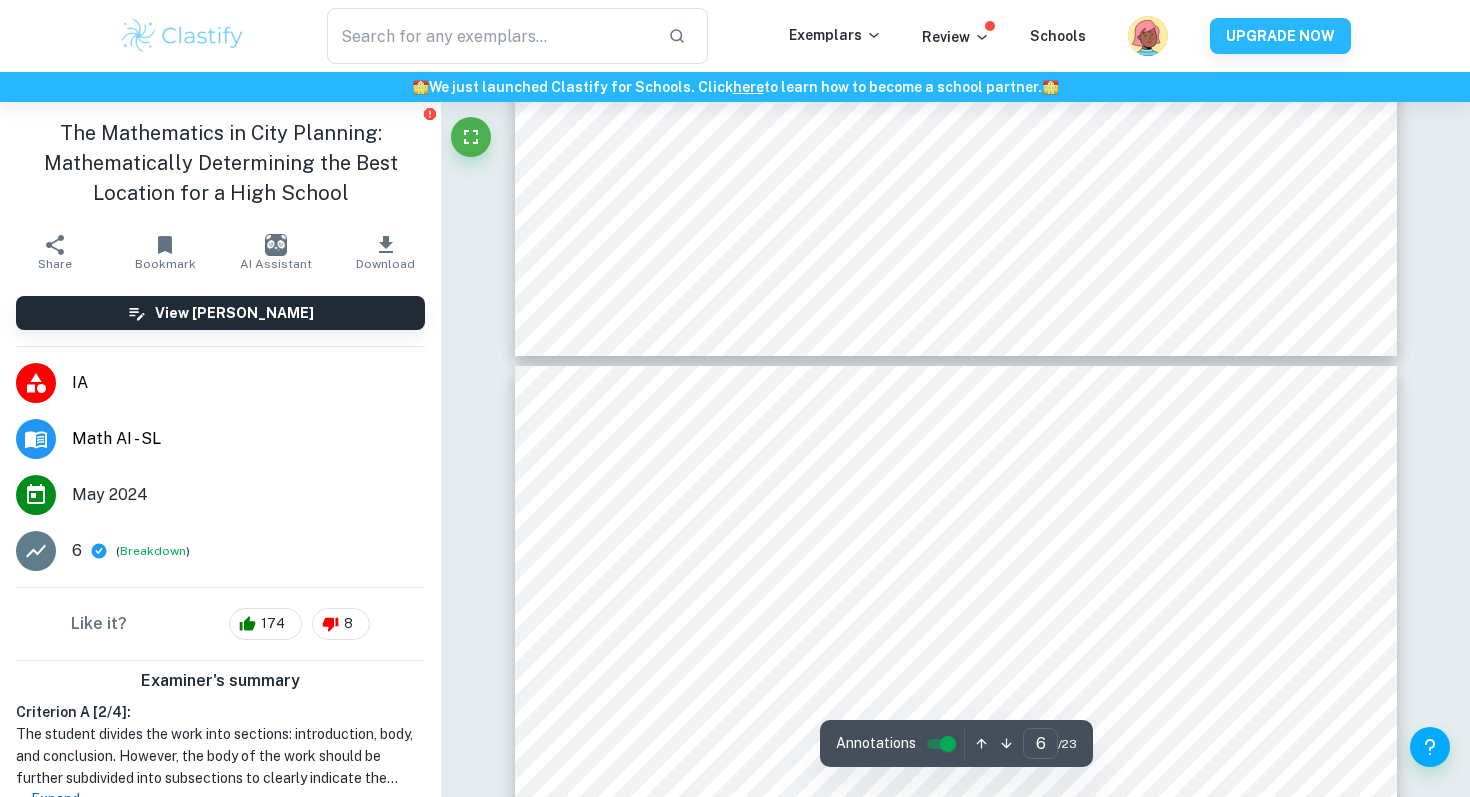 type on "5" 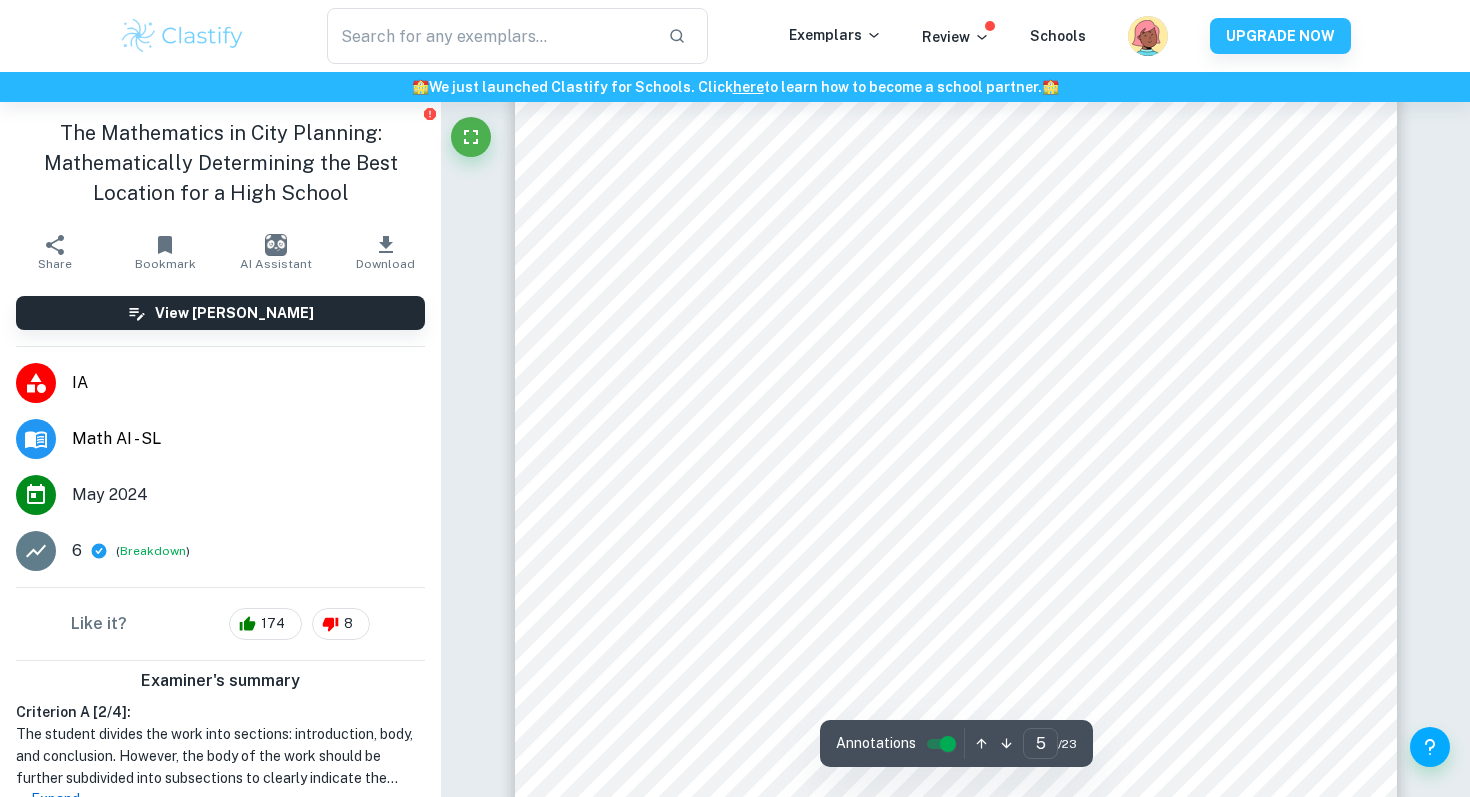 scroll, scrollTop: 5391, scrollLeft: 0, axis: vertical 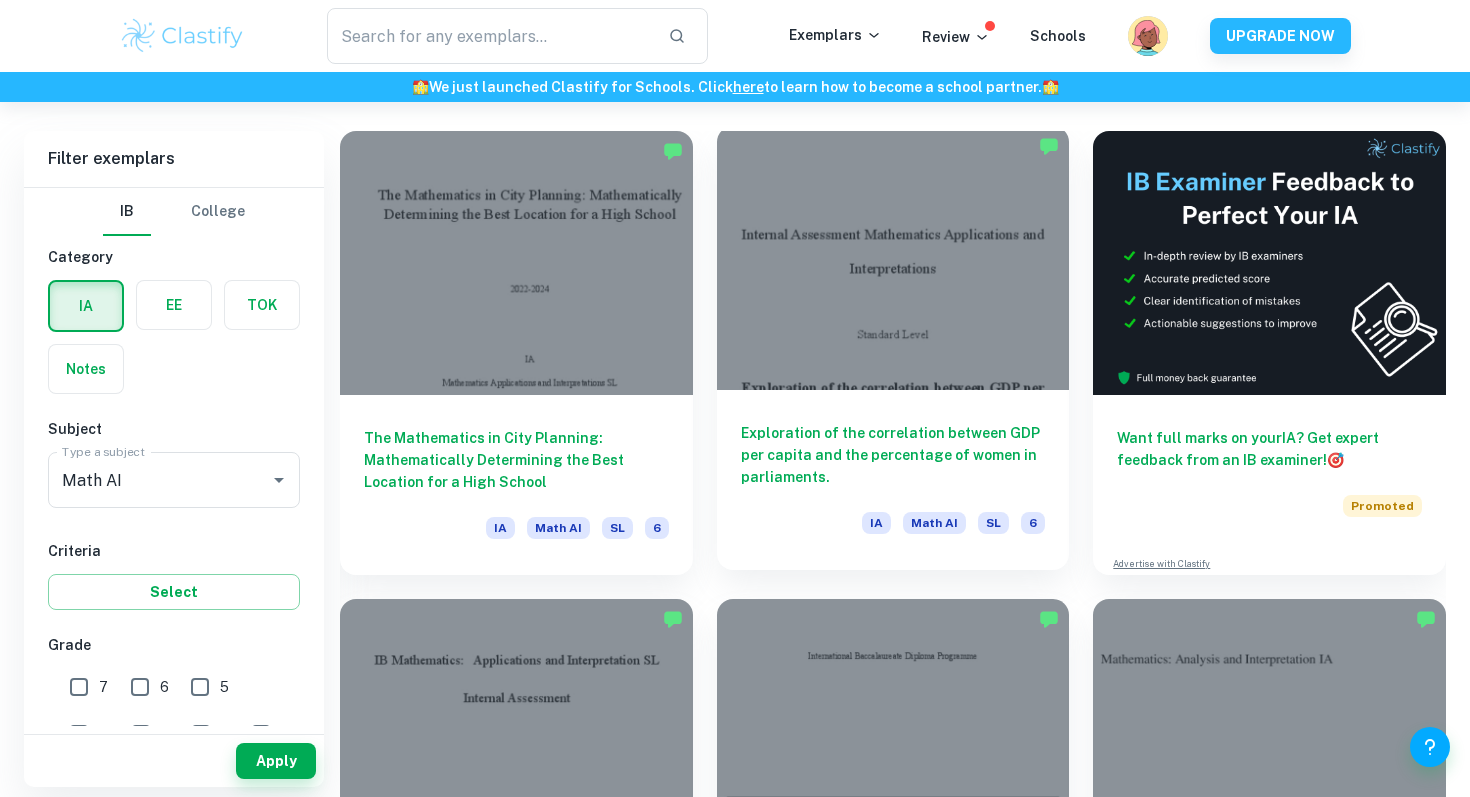 click at bounding box center (893, 258) 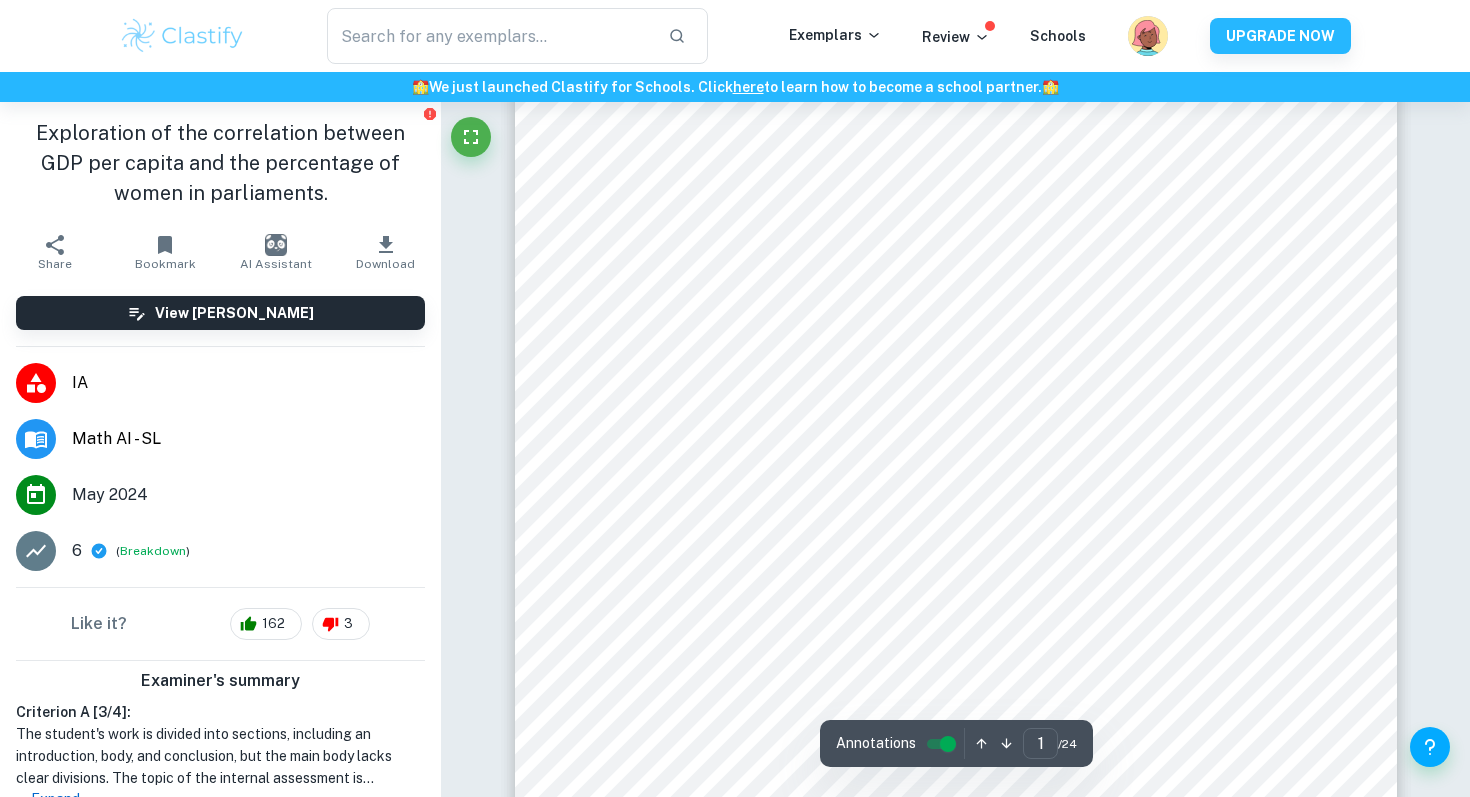 scroll, scrollTop: 308, scrollLeft: 0, axis: vertical 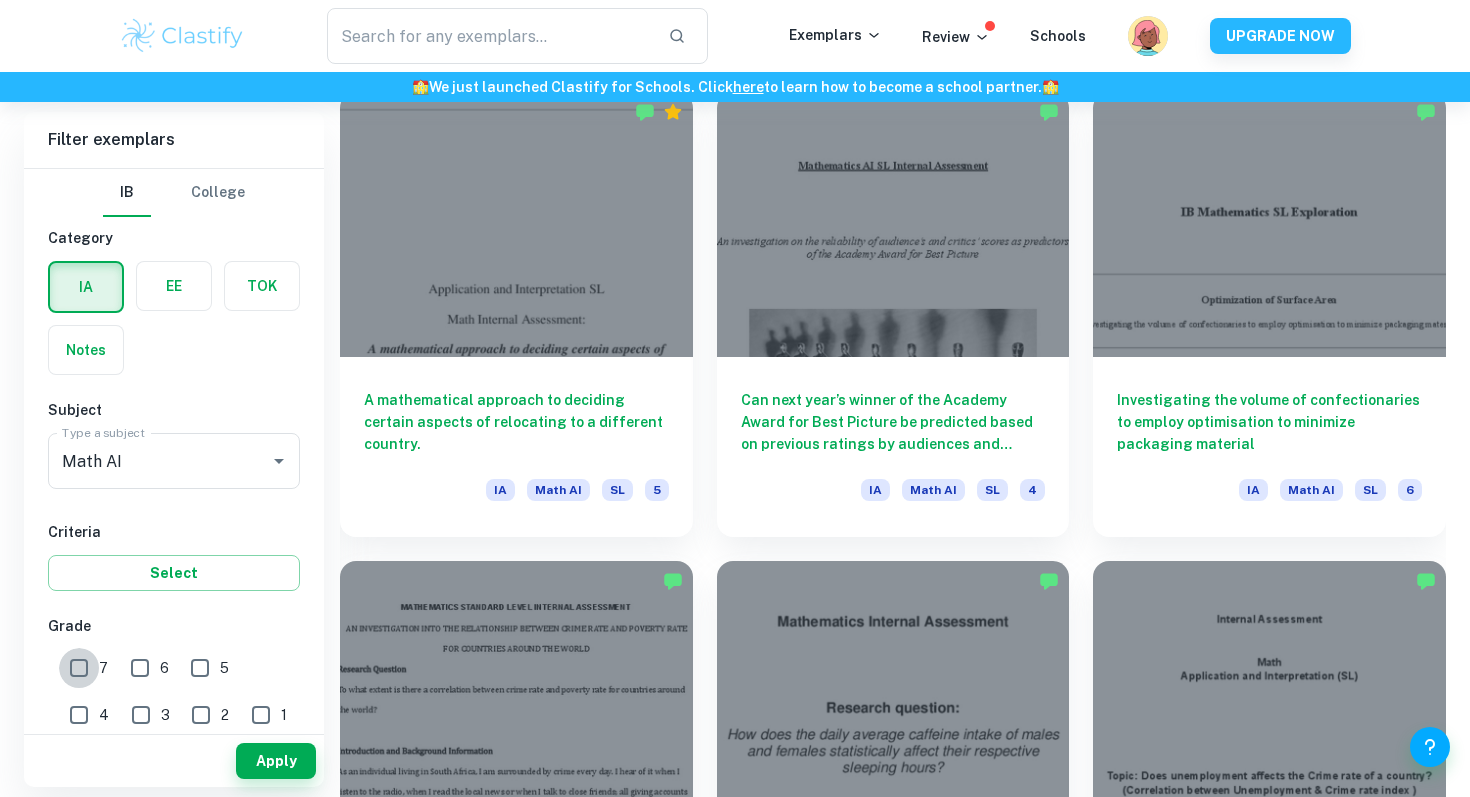 click on "7" at bounding box center (79, 668) 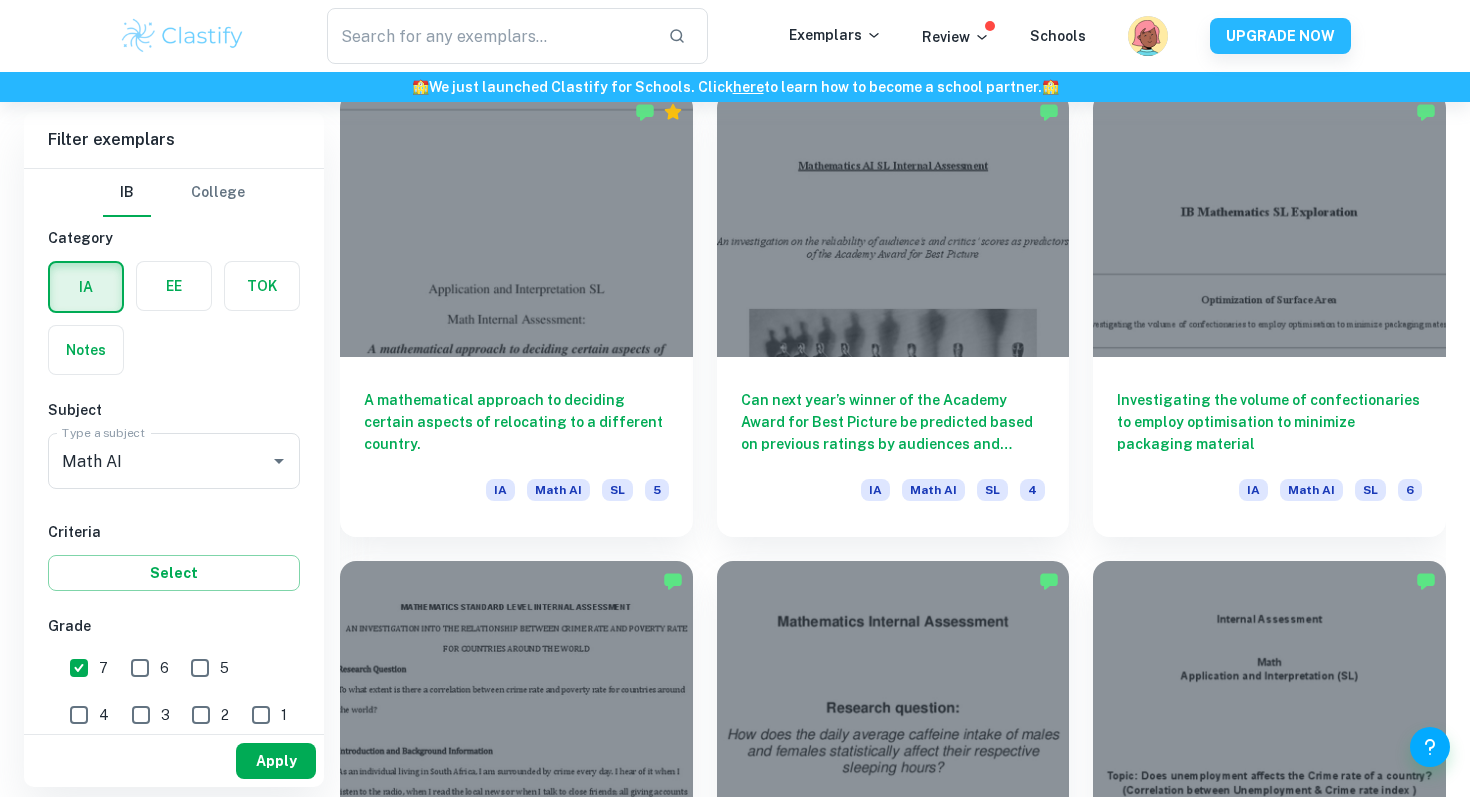 click on "Apply" at bounding box center [276, 761] 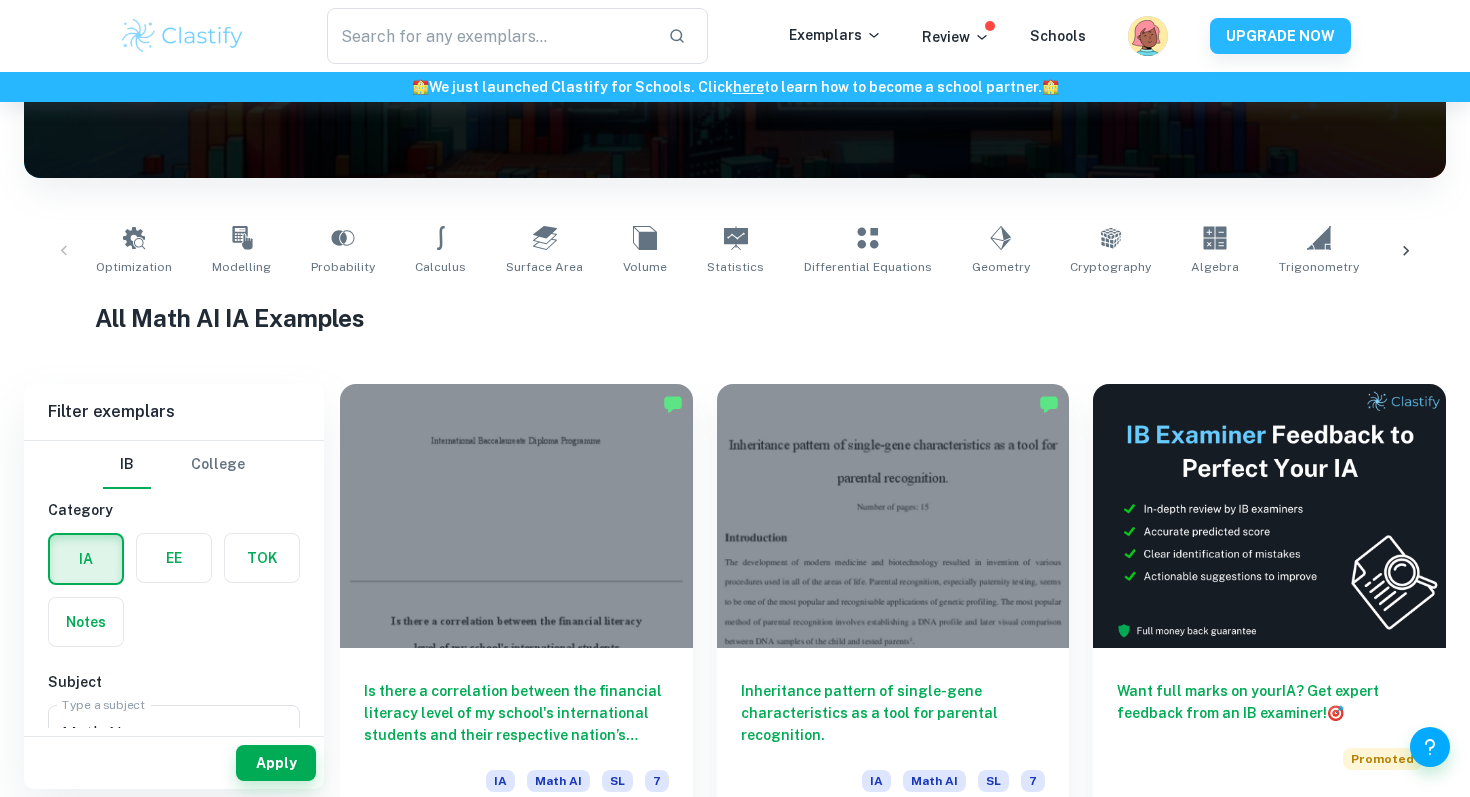 scroll, scrollTop: 292, scrollLeft: 0, axis: vertical 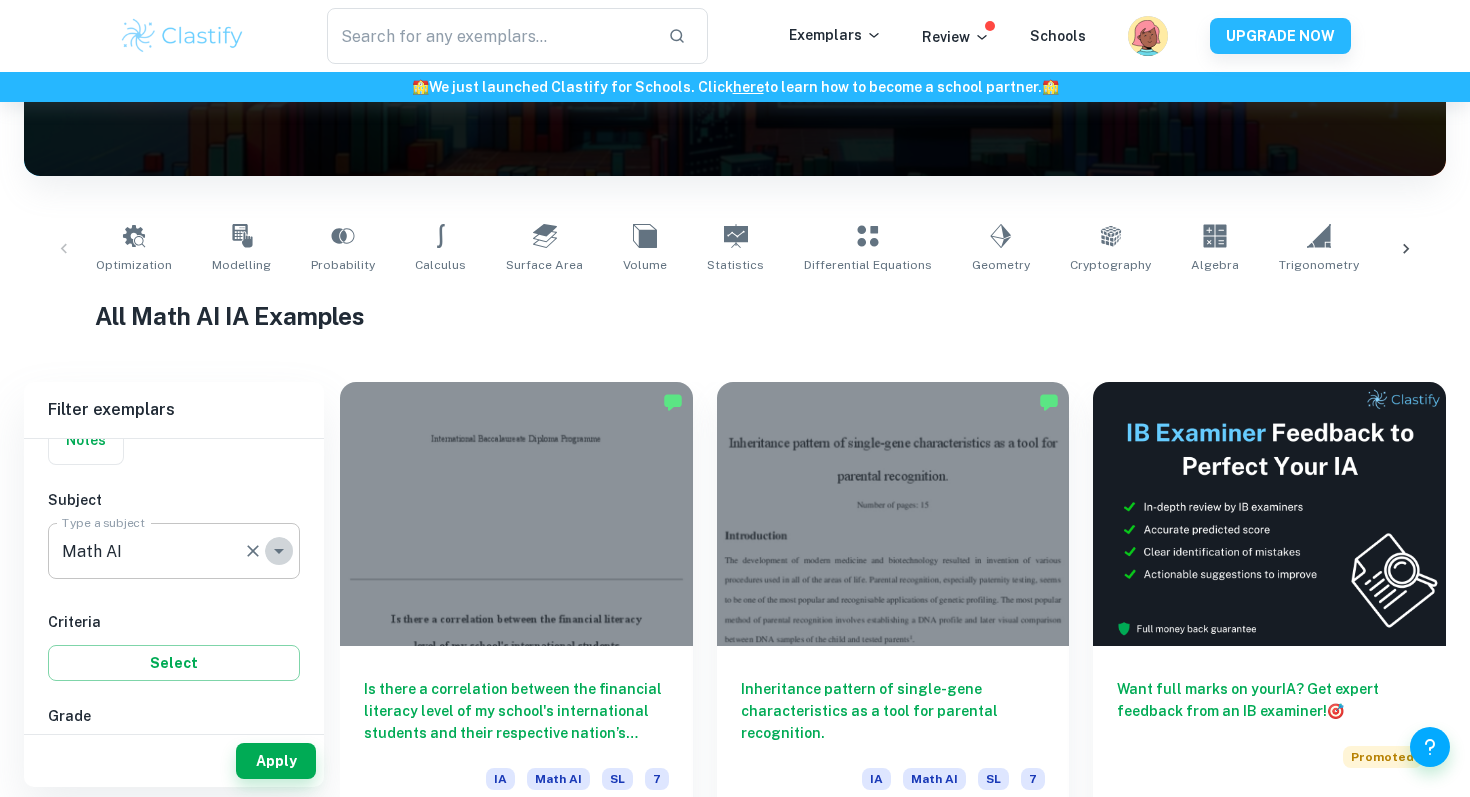 click 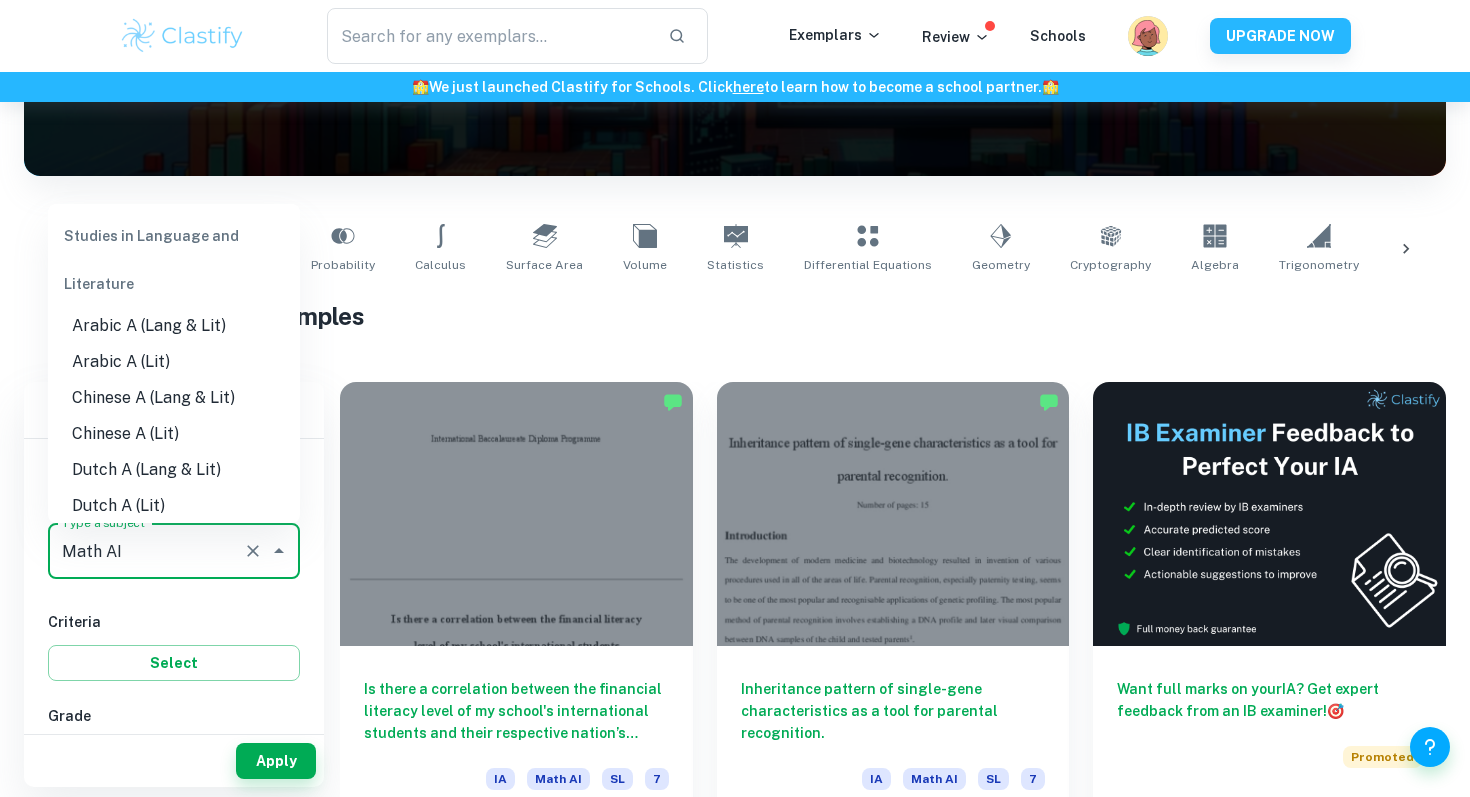 scroll, scrollTop: 2533, scrollLeft: 0, axis: vertical 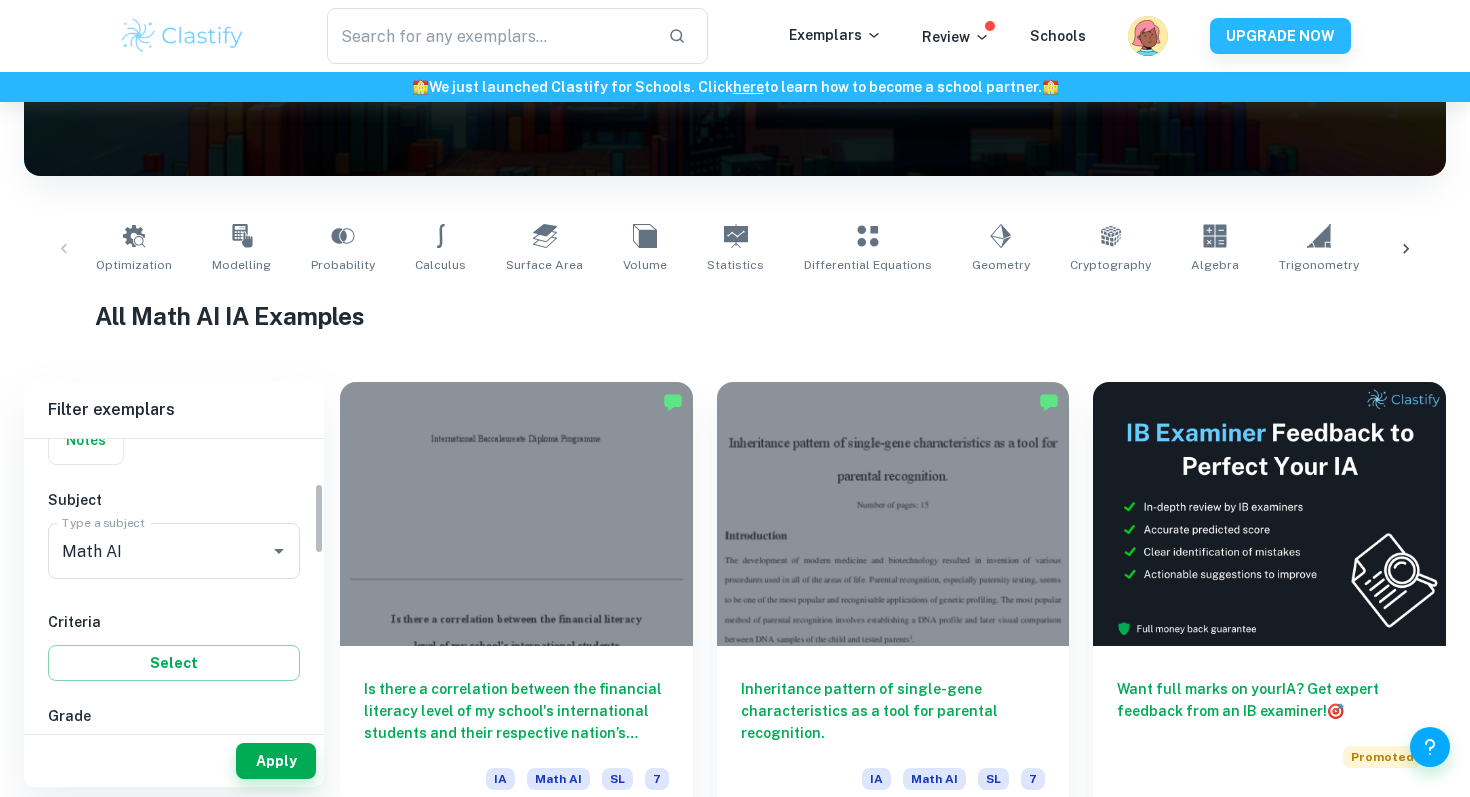 click on "Criteria" at bounding box center [174, 622] 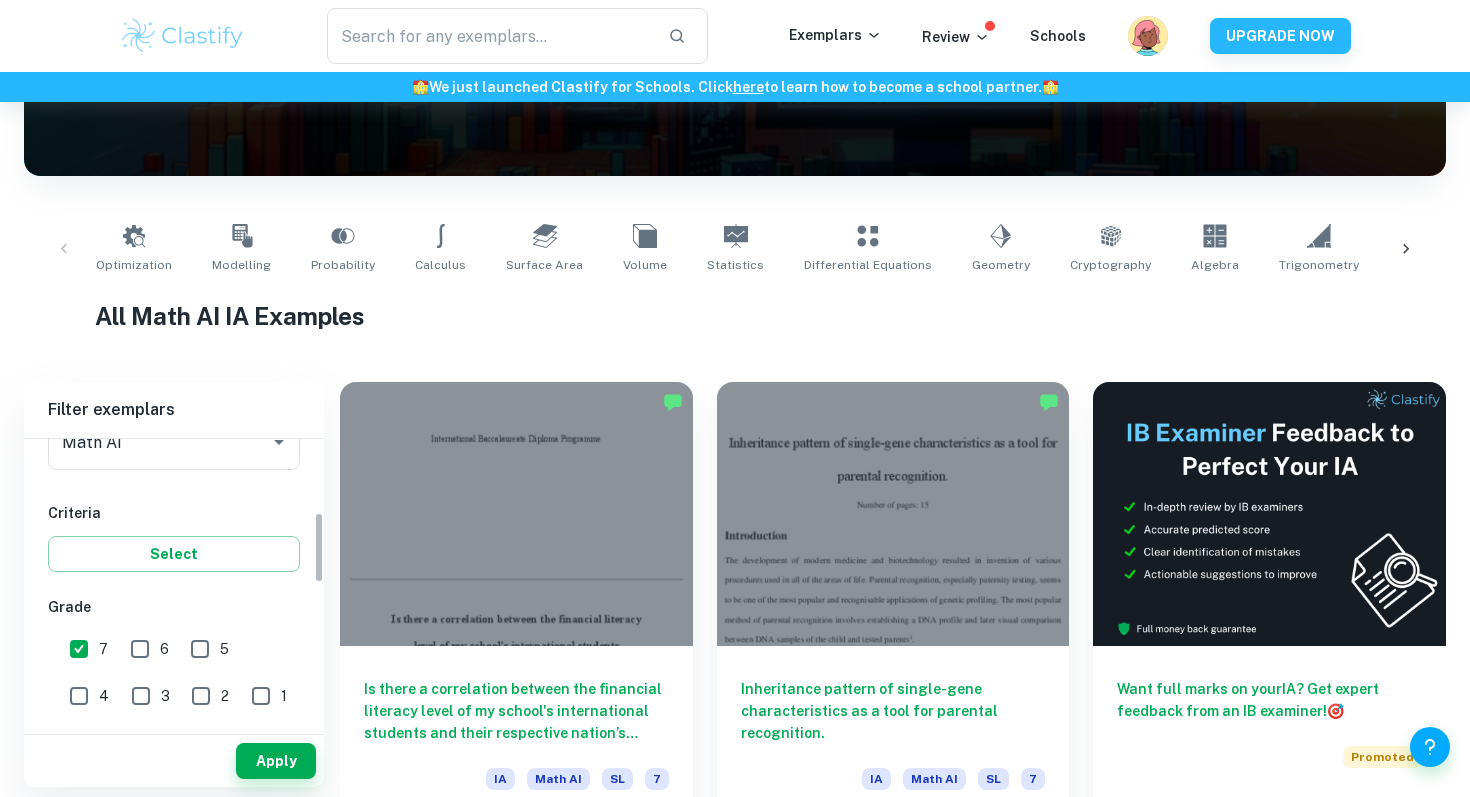 scroll, scrollTop: 297, scrollLeft: 0, axis: vertical 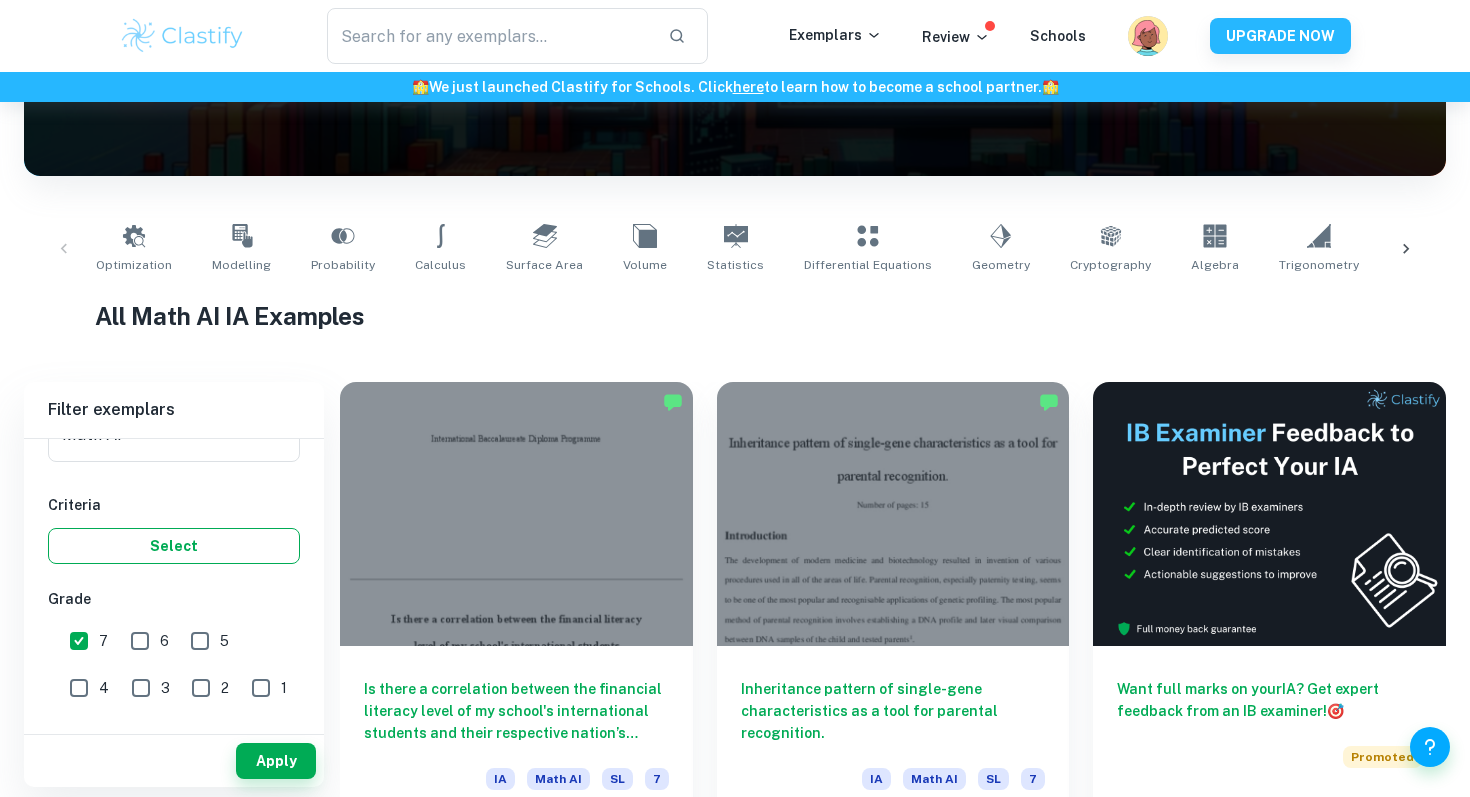 click on "Select" at bounding box center [174, 546] 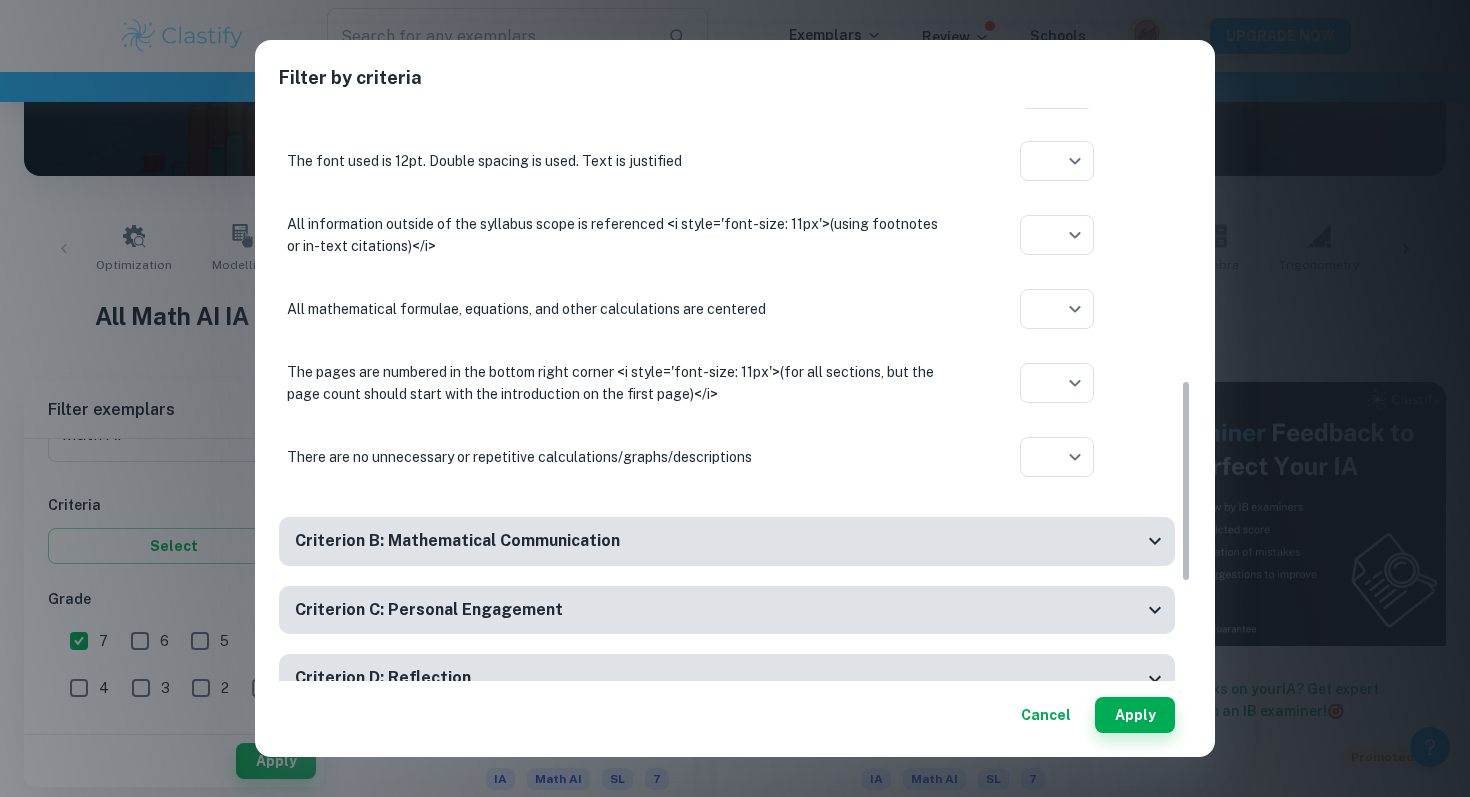 scroll, scrollTop: 1047, scrollLeft: 0, axis: vertical 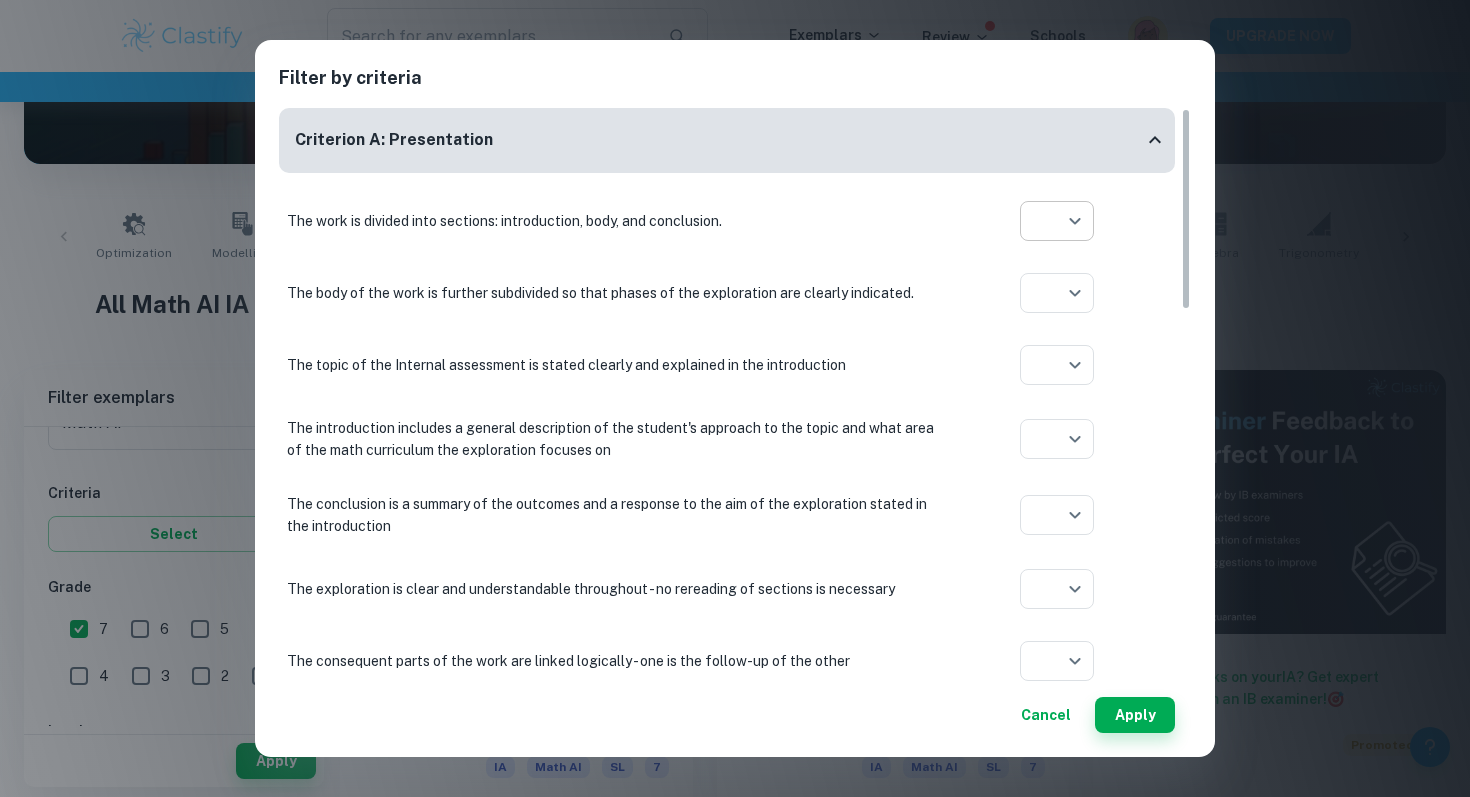 click on "We value your privacy We use cookies to enhance your browsing experience, serve personalised ads or content, and analyse our traffic. By clicking "Accept All", you consent to our use of cookies.   Cookie Policy Customise   Reject All   Accept All   Customise Consent Preferences   We use cookies to help you navigate efficiently and perform certain functions. You will find detailed information about all cookies under each consent category below. The cookies that are categorised as "Necessary" are stored on your browser as they are essential for enabling the basic functionalities of the site. ...  Show more For more information on how Google's third-party cookies operate and handle your data, see:   Google Privacy Policy Necessary Always Active Necessary cookies are required to enable the basic features of this site, such as providing secure log-in or adjusting your consent preferences. These cookies do not store any personally identifiable data. Functional Analytics Performance Advertisement Uncategorised" at bounding box center (735, 196) 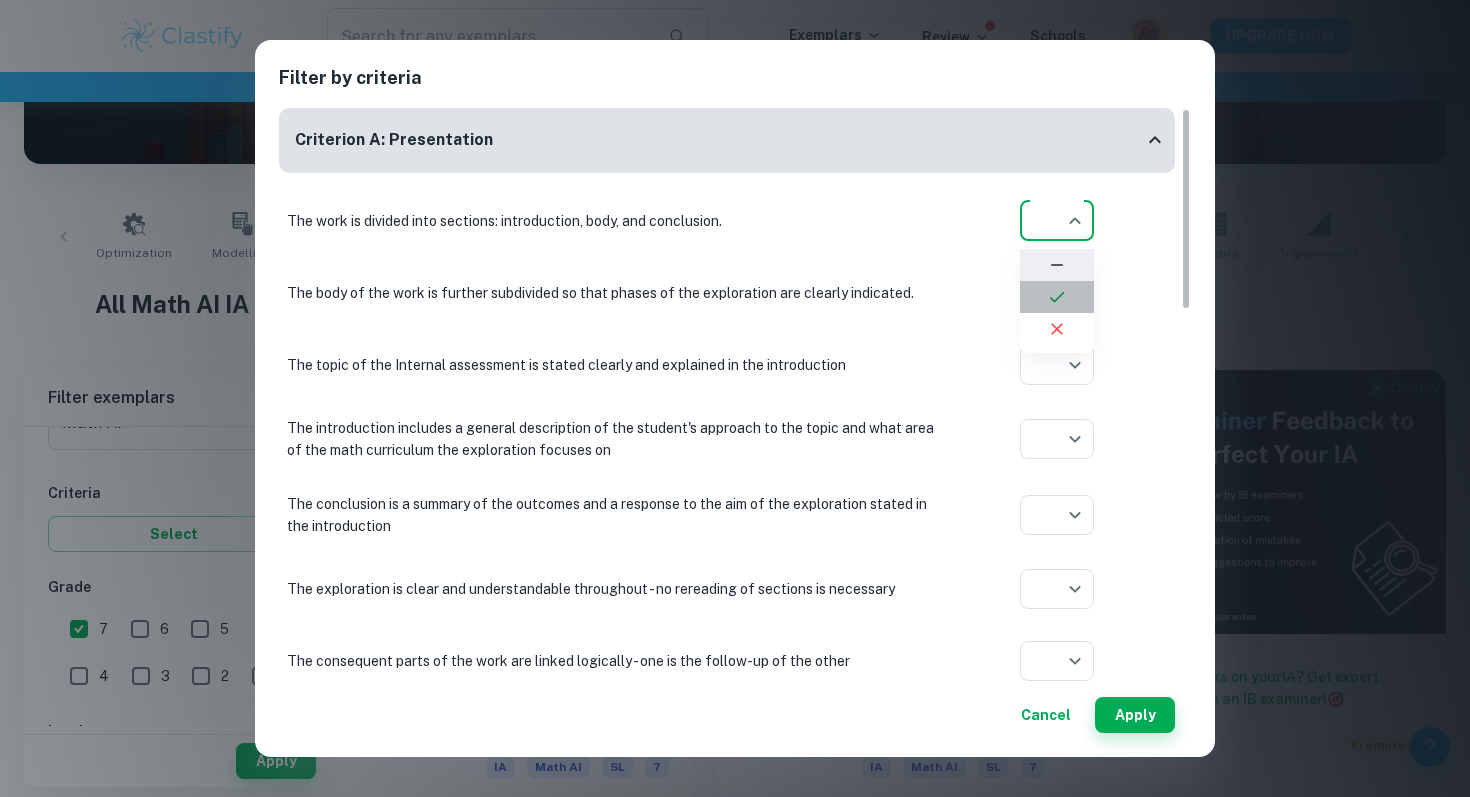 click at bounding box center (1057, 297) 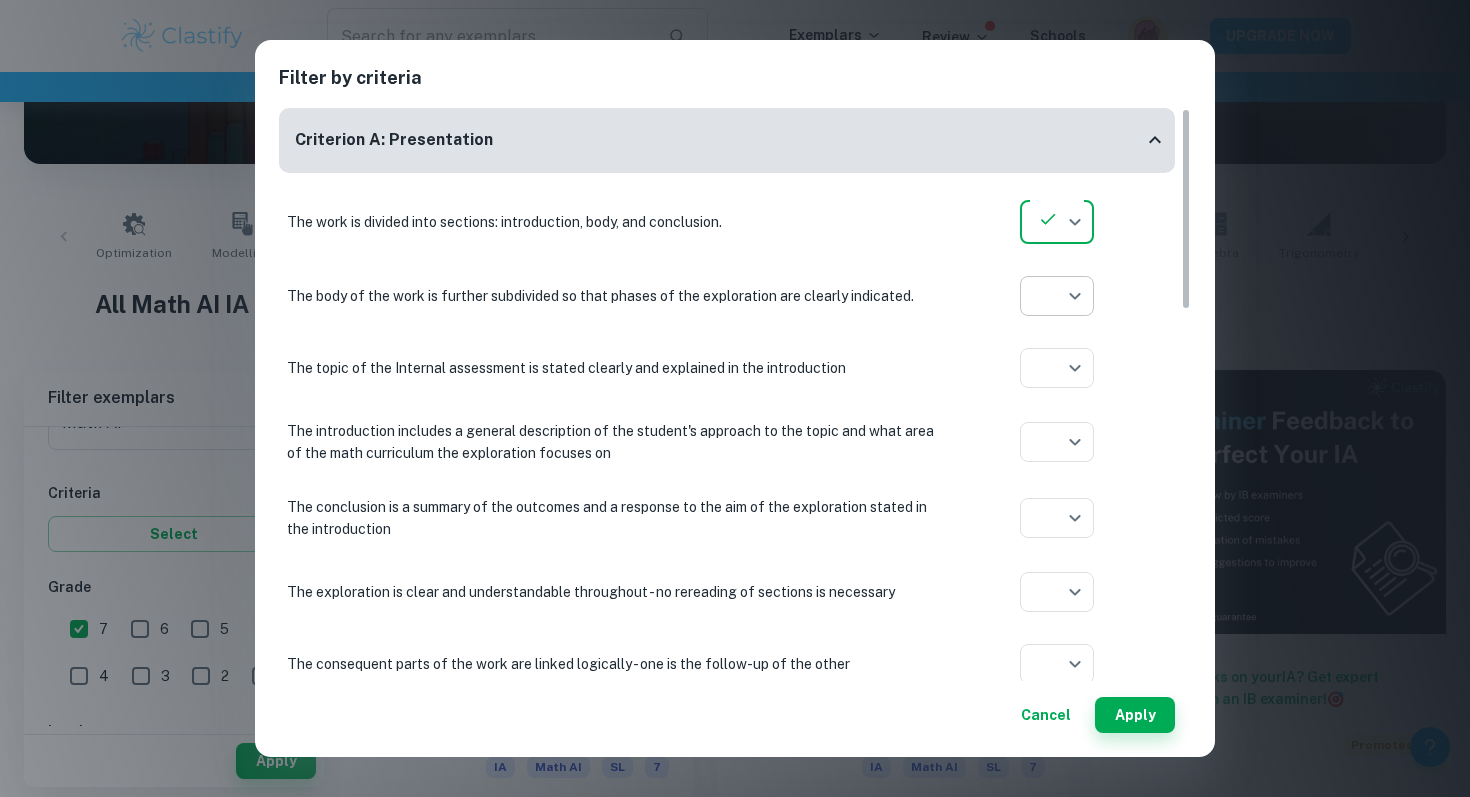 click on "We value your privacy We use cookies to enhance your browsing experience, serve personalised ads or content, and analyse our traffic. By clicking "Accept All", you consent to our use of cookies.   Cookie Policy Customise   Reject All   Accept All   Customise Consent Preferences   We use cookies to help you navigate efficiently and perform certain functions. You will find detailed information about all cookies under each consent category below. The cookies that are categorised as "Necessary" are stored on your browser as they are essential for enabling the basic functionalities of the site. ...  Show more For more information on how Google's third-party cookies operate and handle your data, see:   Google Privacy Policy Necessary Always Active Necessary cookies are required to enable the basic features of this site, such as providing secure log-in or adjusting your consent preferences. These cookies do not store any personally identifiable data. Functional Analytics Performance Advertisement Uncategorised" at bounding box center (735, 196) 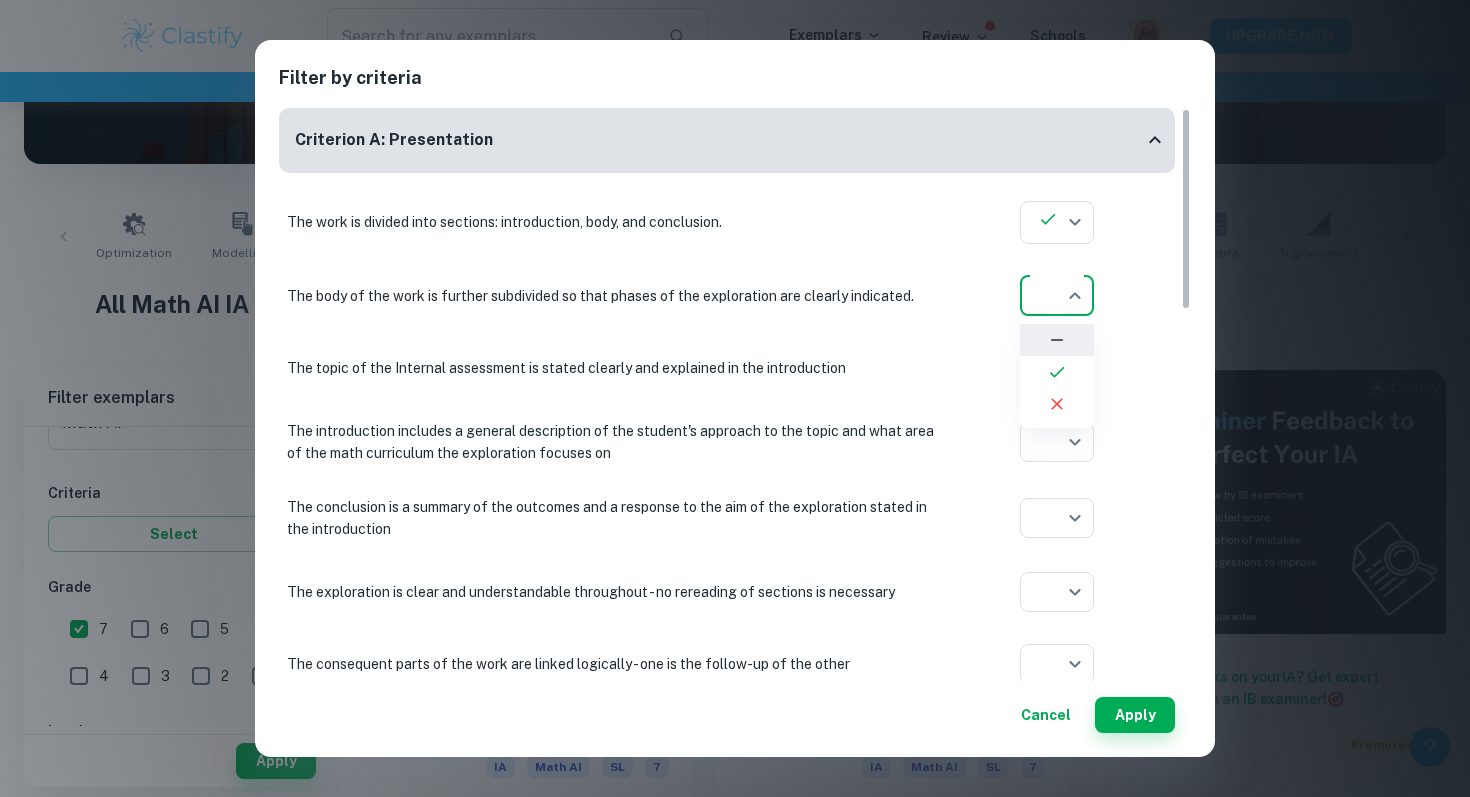 click at bounding box center (1057, 372) 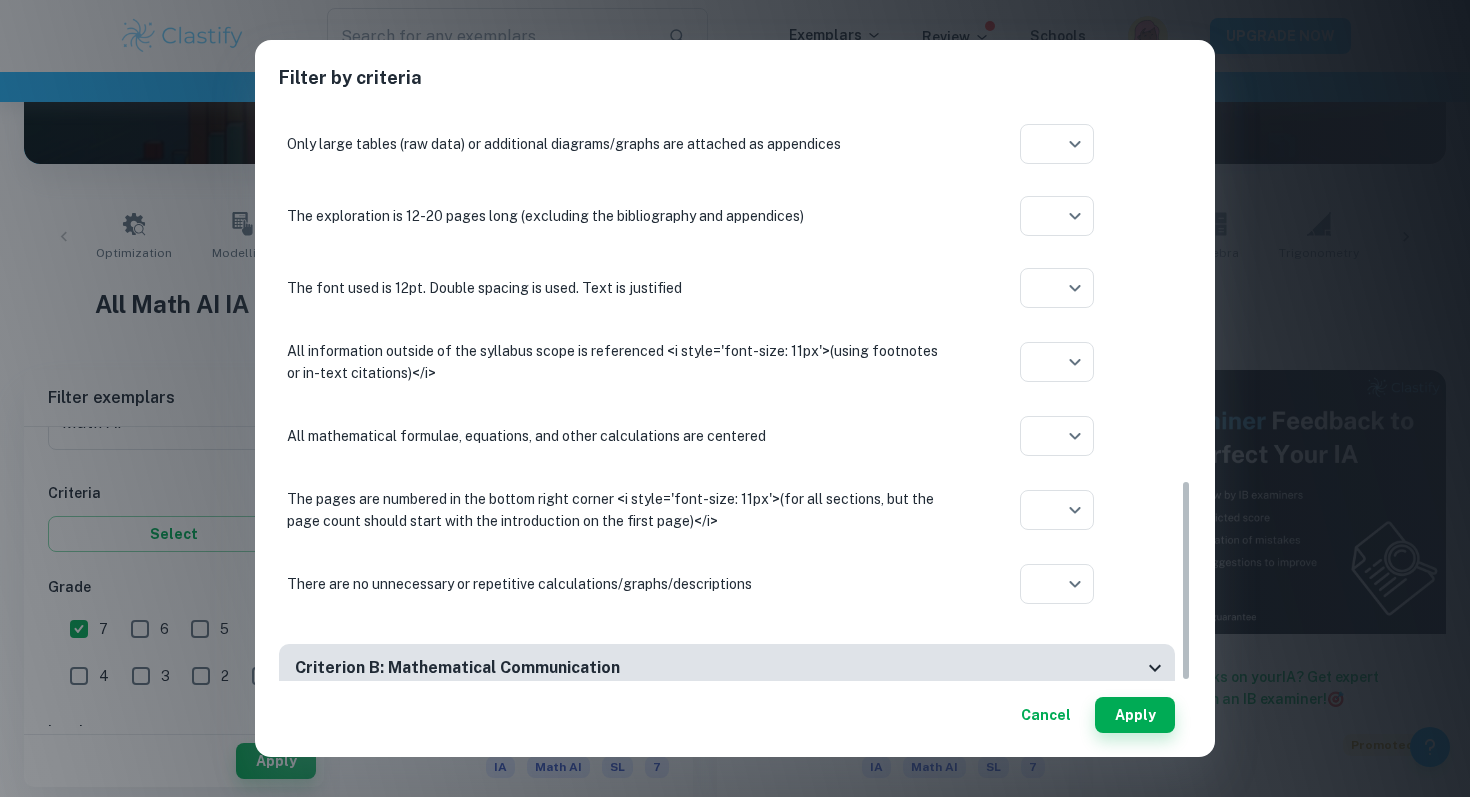 scroll, scrollTop: 1053, scrollLeft: 0, axis: vertical 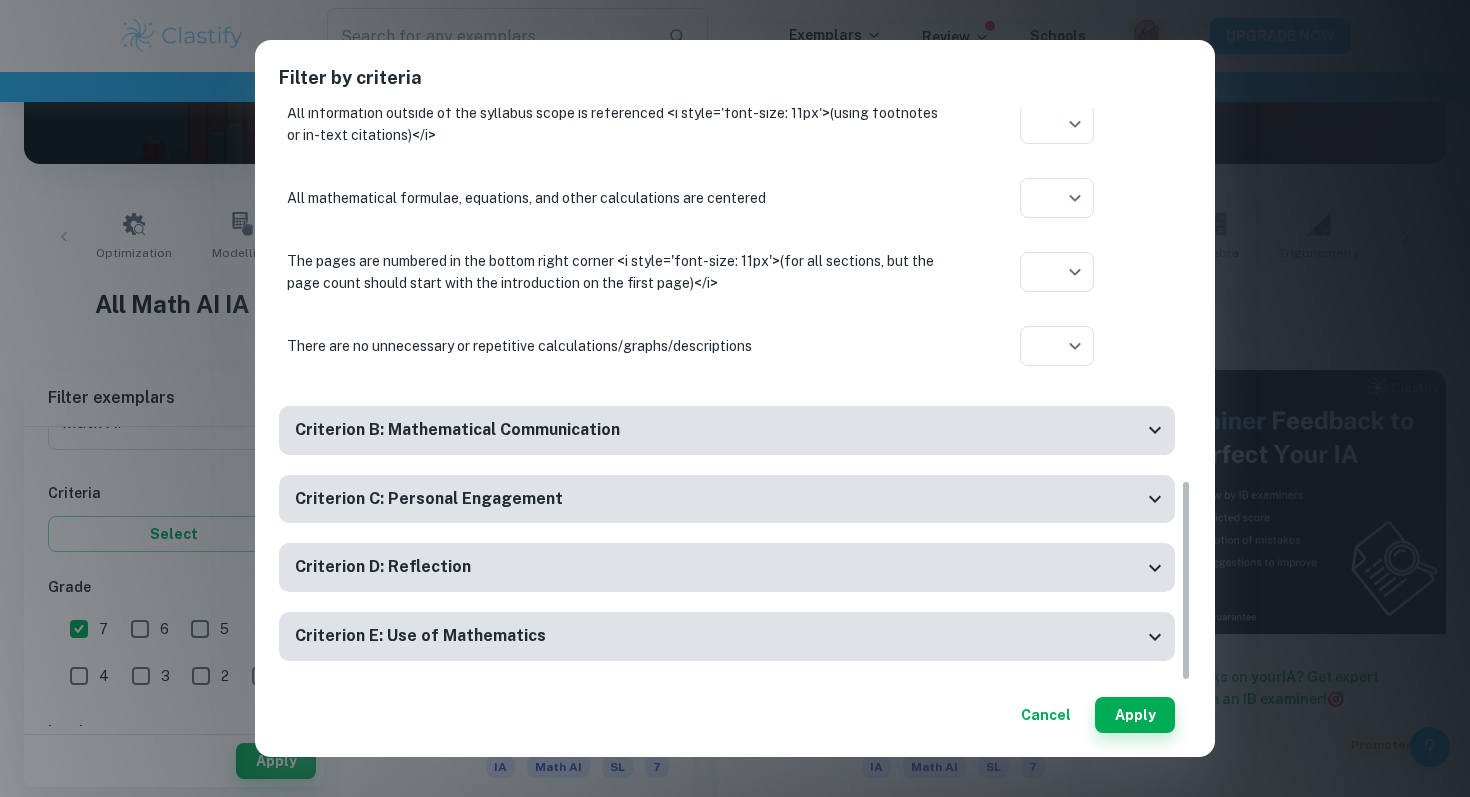 click on "Criterion B: Mathematical Communication" at bounding box center [719, 430] 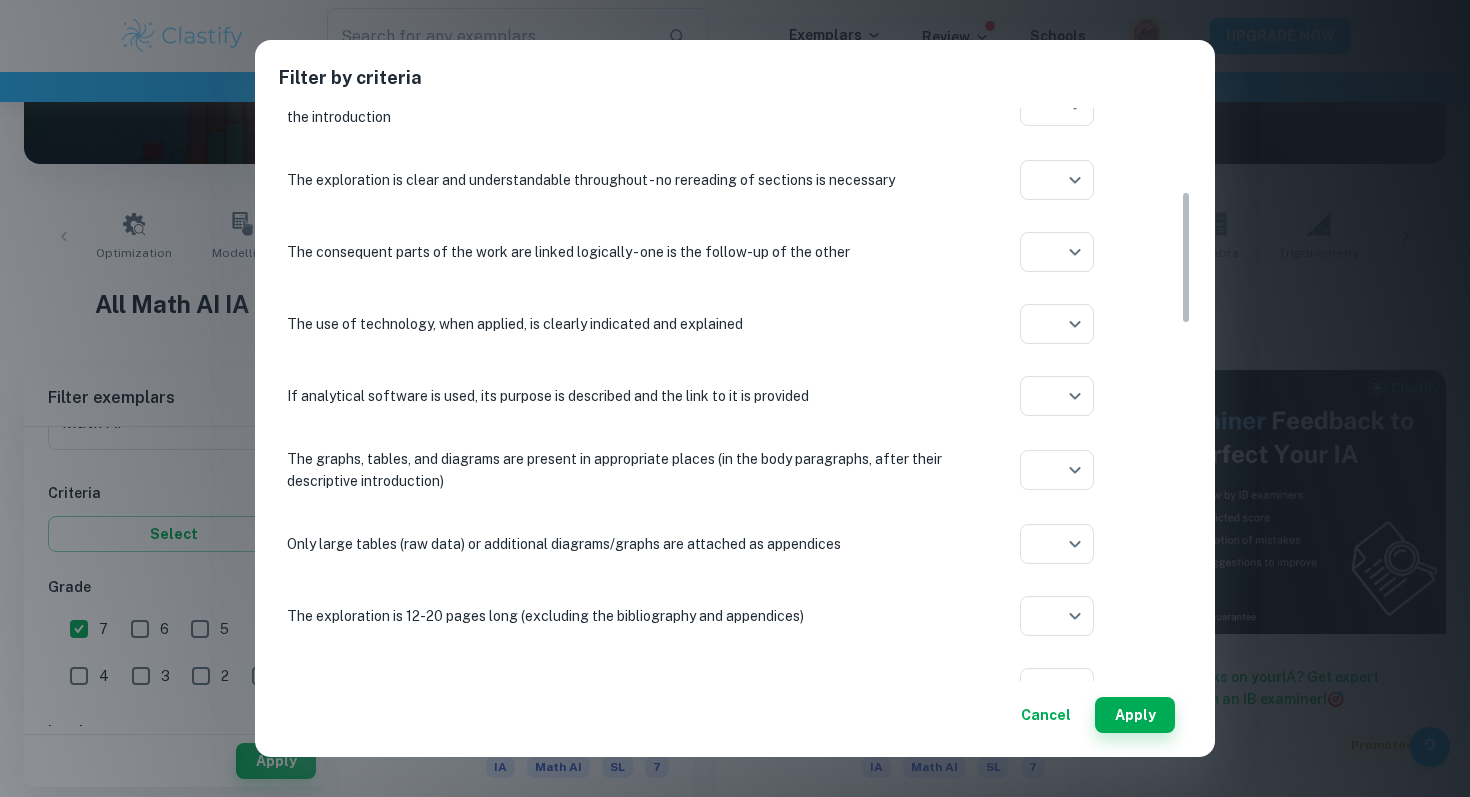 scroll, scrollTop: 0, scrollLeft: 0, axis: both 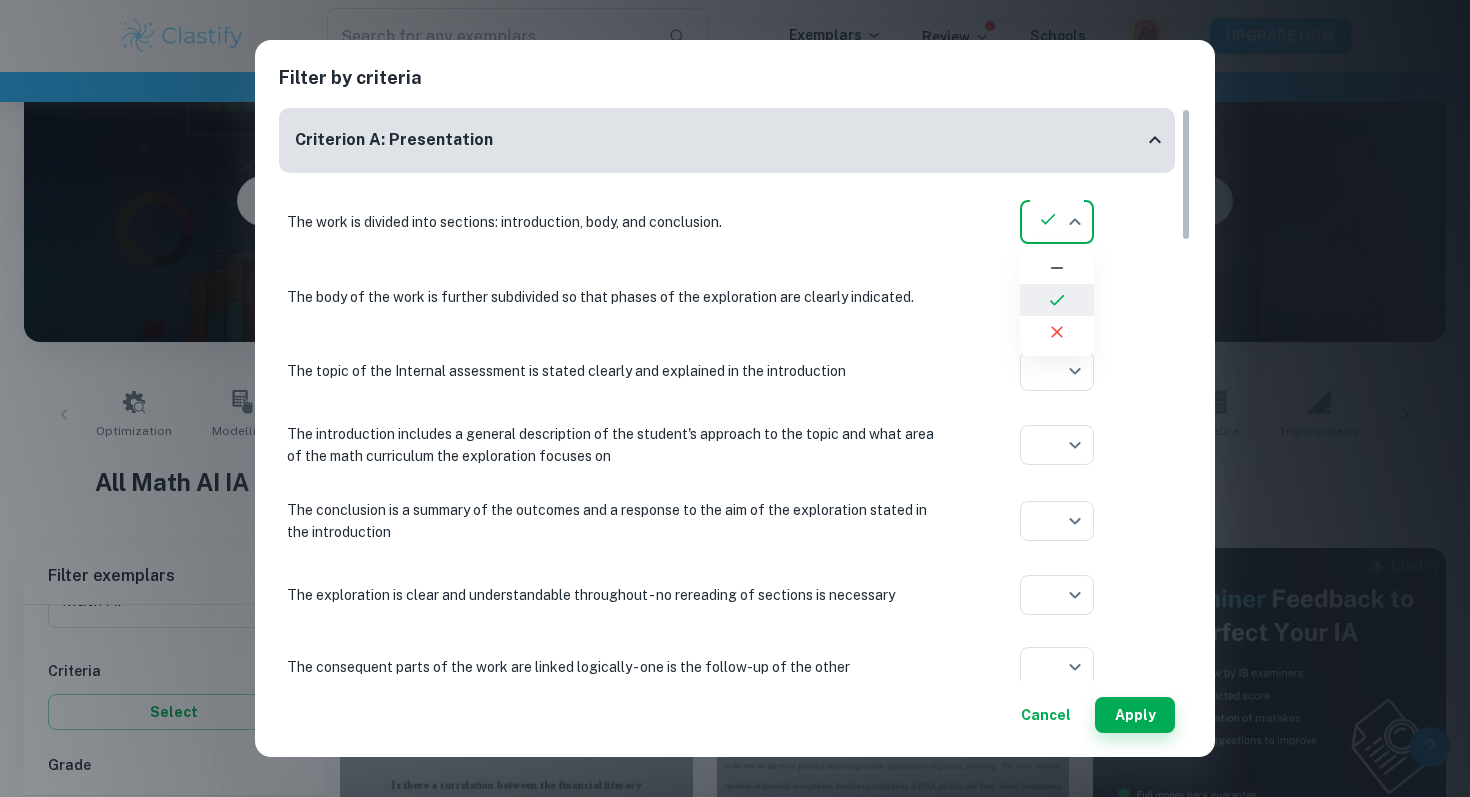 click on "We value your privacy We use cookies to enhance your browsing experience, serve personalised ads or content, and analyse our traffic. By clicking "Accept All", you consent to our use of cookies.   Cookie Policy Customise   Reject All   Accept All   Customise Consent Preferences   We use cookies to help you navigate efficiently and perform certain functions. You will find detailed information about all cookies under each consent category below. The cookies that are categorised as "Necessary" are stored on your browser as they are essential for enabling the basic functionalities of the site. ...  Show more For more information on how Google's third-party cookies operate and handle your data, see:   Google Privacy Policy Necessary Always Active Necessary cookies are required to enable the basic features of this site, such as providing secure log-in or adjusting your consent preferences. These cookies do not store any personally identifiable data. Functional Analytics Performance Advertisement Uncategorised" at bounding box center (735, 374) 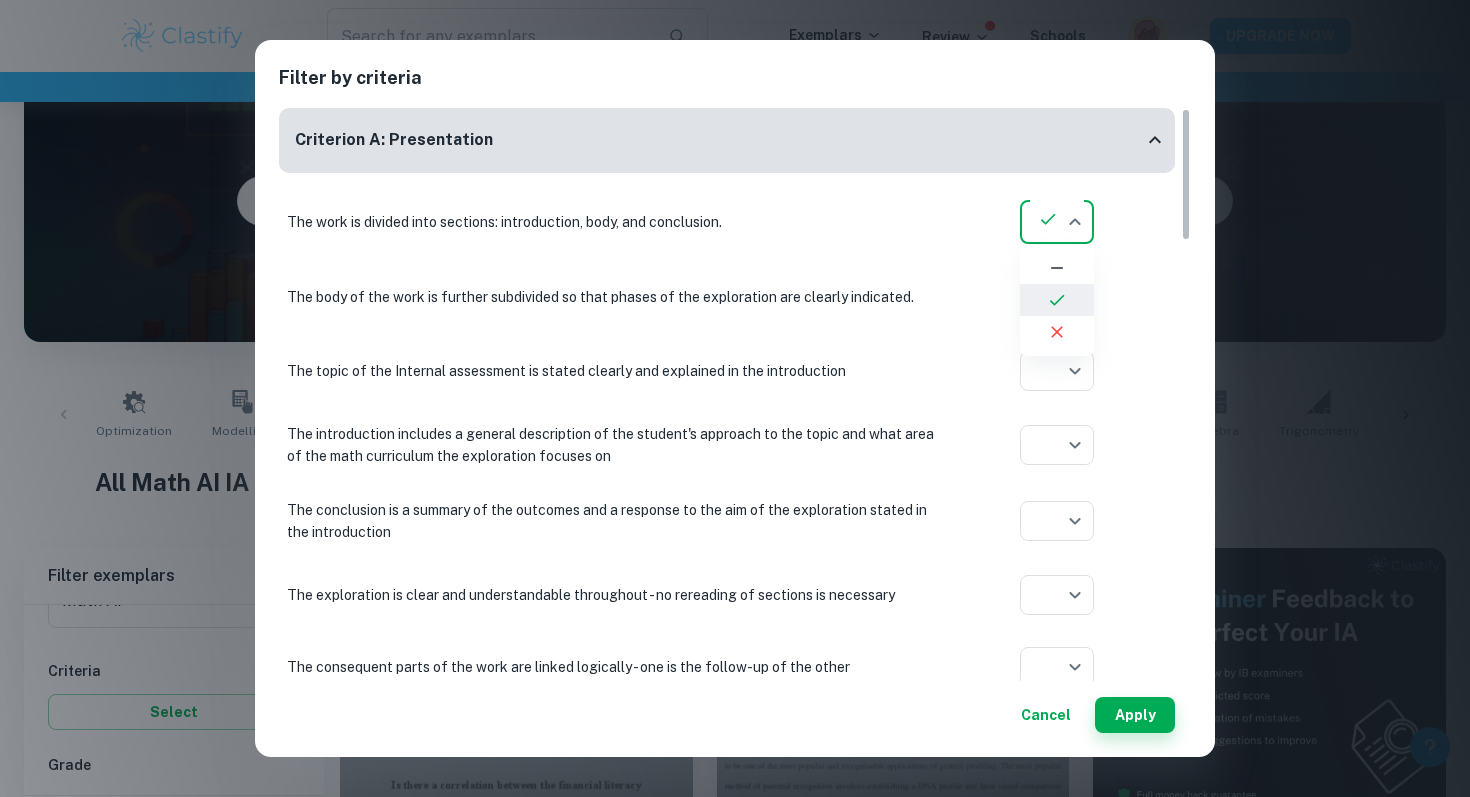click 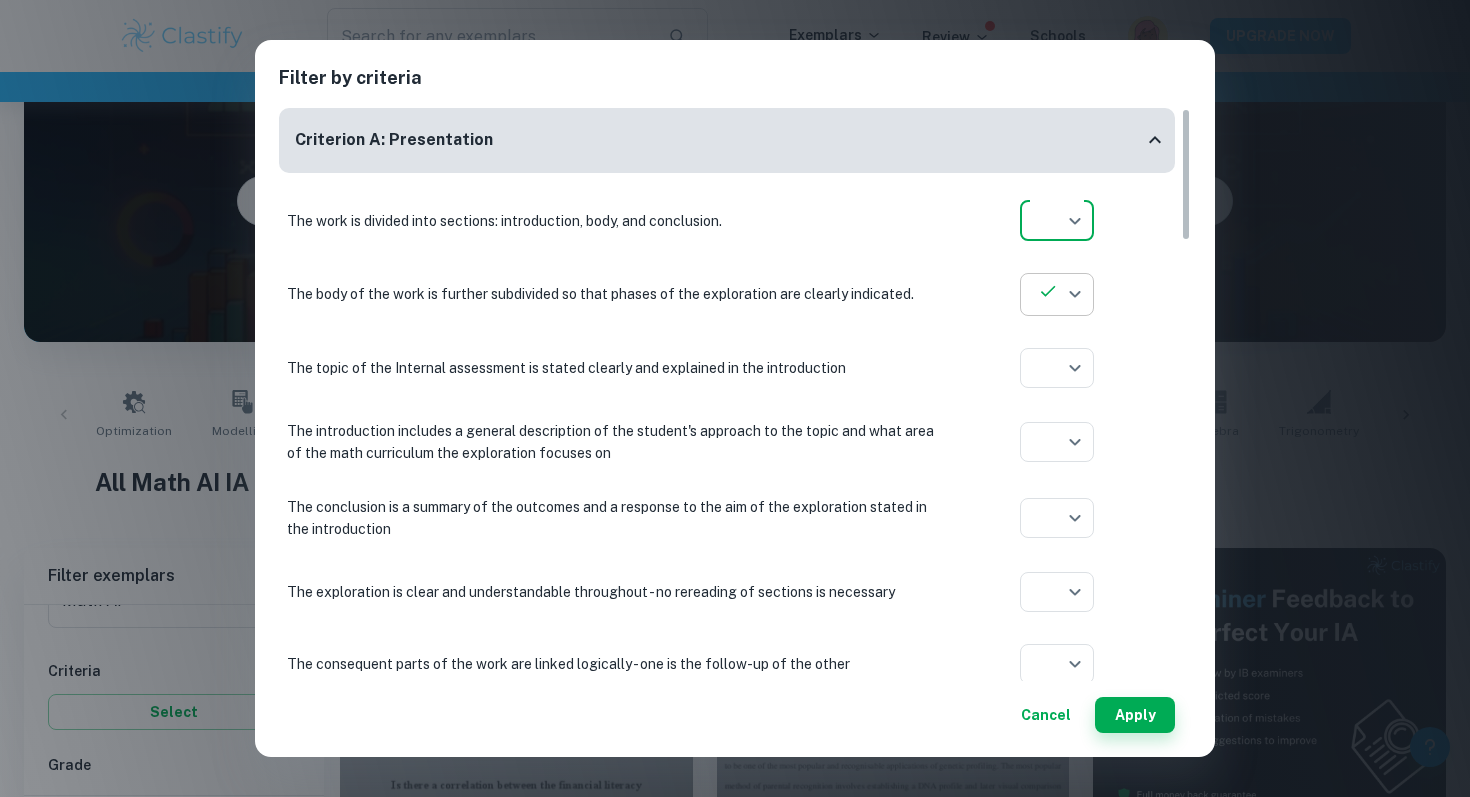 click on "We value your privacy We use cookies to enhance your browsing experience, serve personalised ads or content, and analyse our traffic. By clicking "Accept All", you consent to our use of cookies.   Cookie Policy Customise   Reject All   Accept All   Customise Consent Preferences   We use cookies to help you navigate efficiently and perform certain functions. You will find detailed information about all cookies under each consent category below. The cookies that are categorised as "Necessary" are stored on your browser as they are essential for enabling the basic functionalities of the site. ...  Show more For more information on how Google's third-party cookies operate and handle your data, see:   Google Privacy Policy Necessary Always Active Necessary cookies are required to enable the basic features of this site, such as providing secure log-in or adjusting your consent preferences. These cookies do not store any personally identifiable data. Functional Analytics Performance Advertisement Uncategorised" at bounding box center (735, 374) 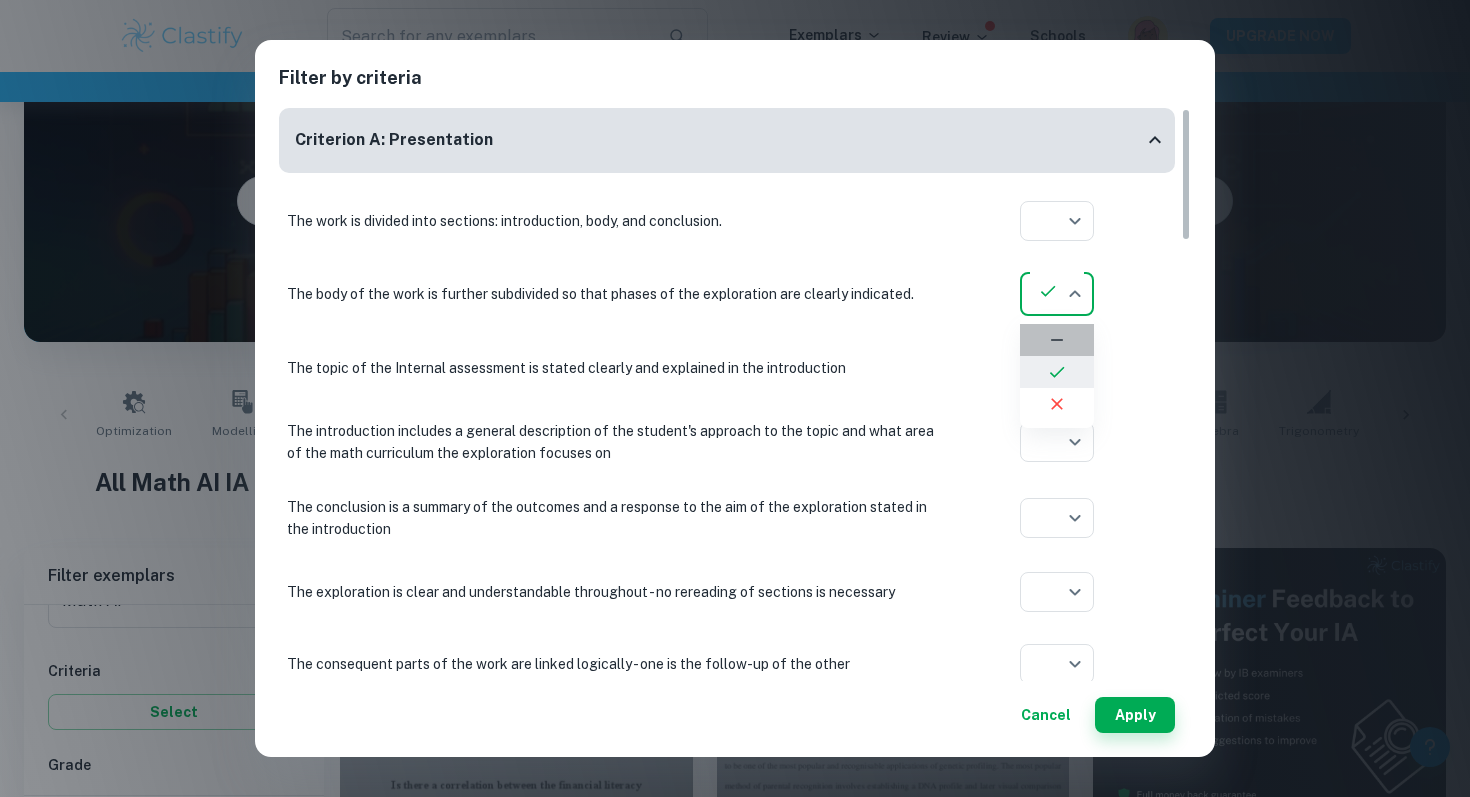 click at bounding box center (1057, 340) 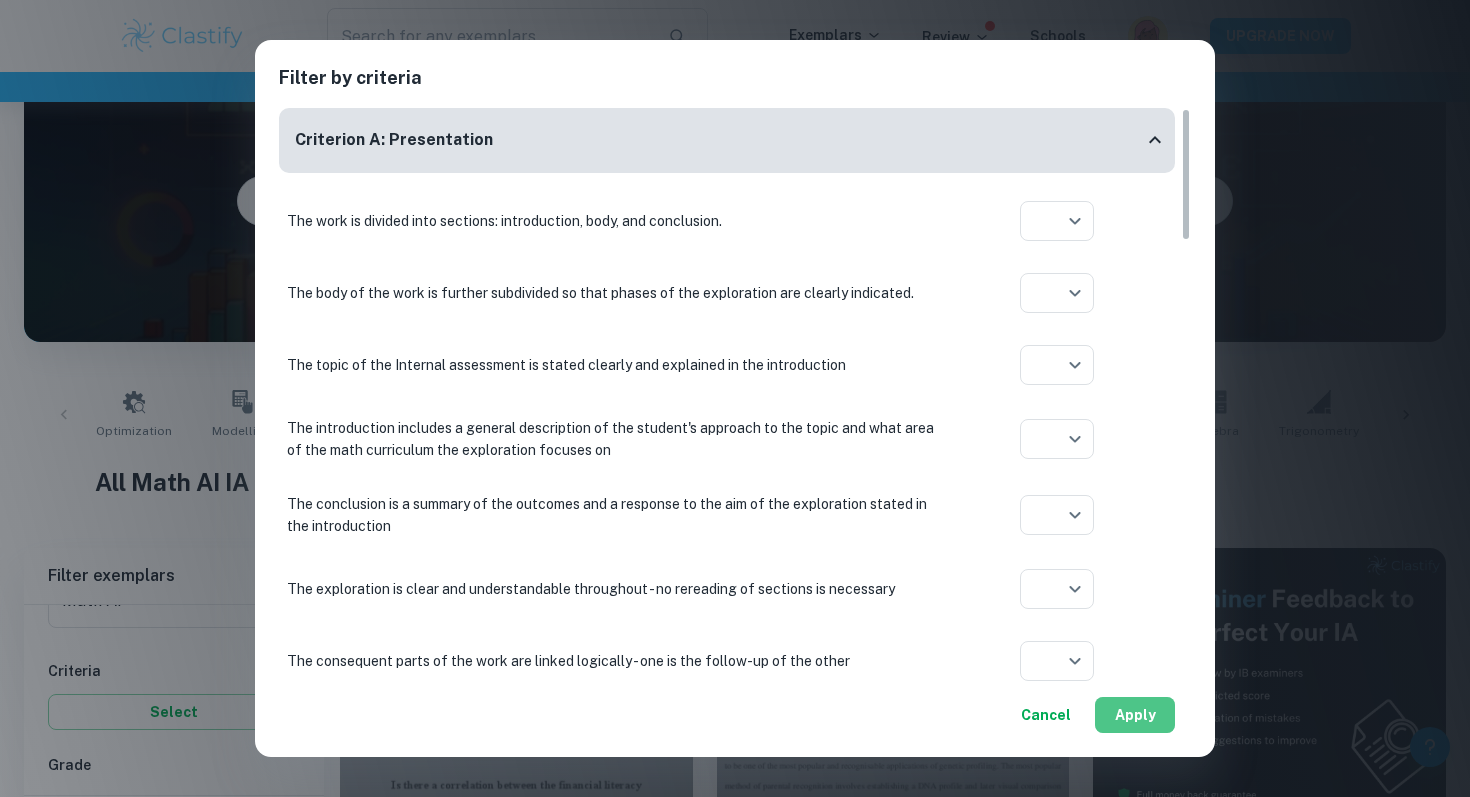 click on "Apply" at bounding box center [1135, 715] 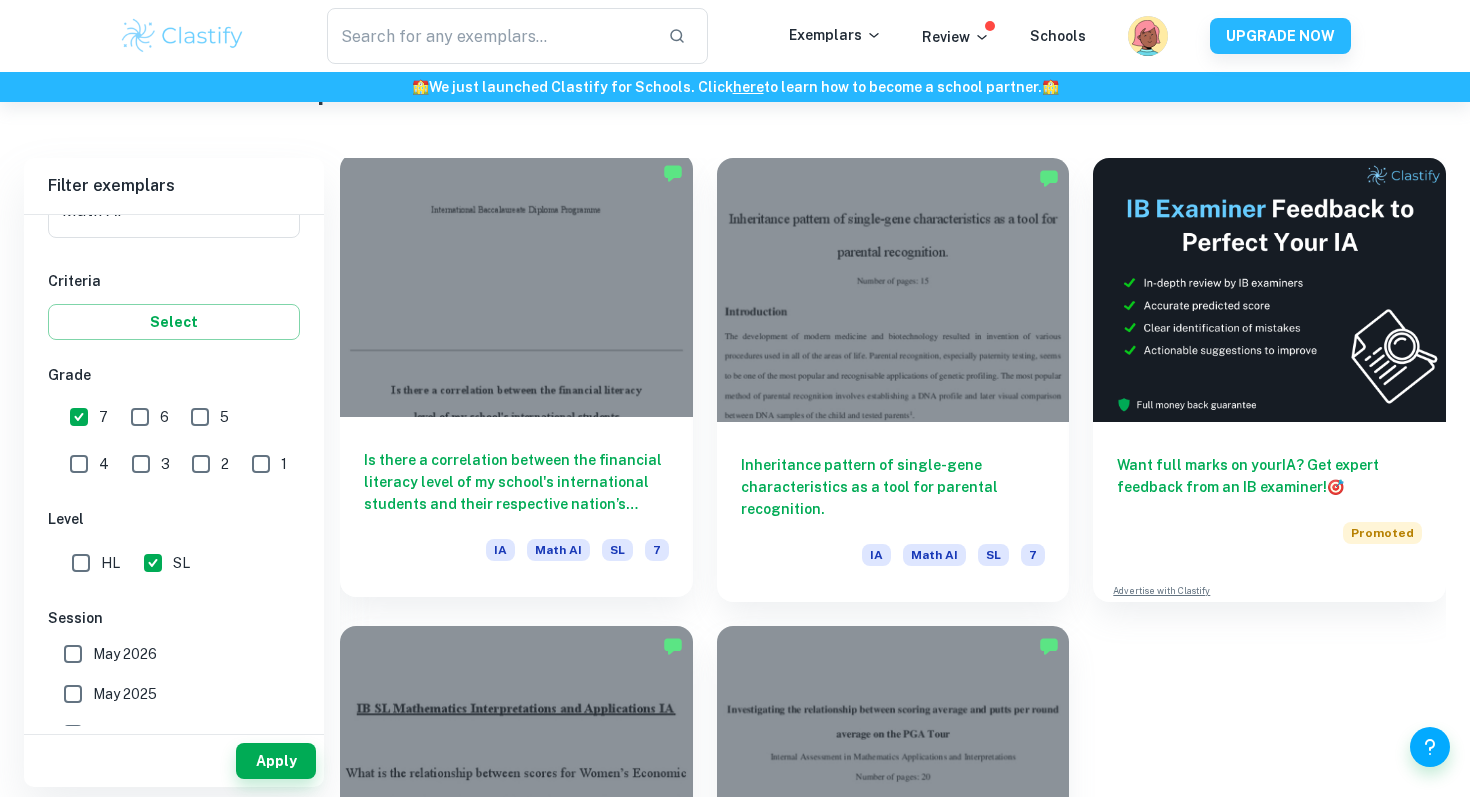 scroll, scrollTop: 518, scrollLeft: 0, axis: vertical 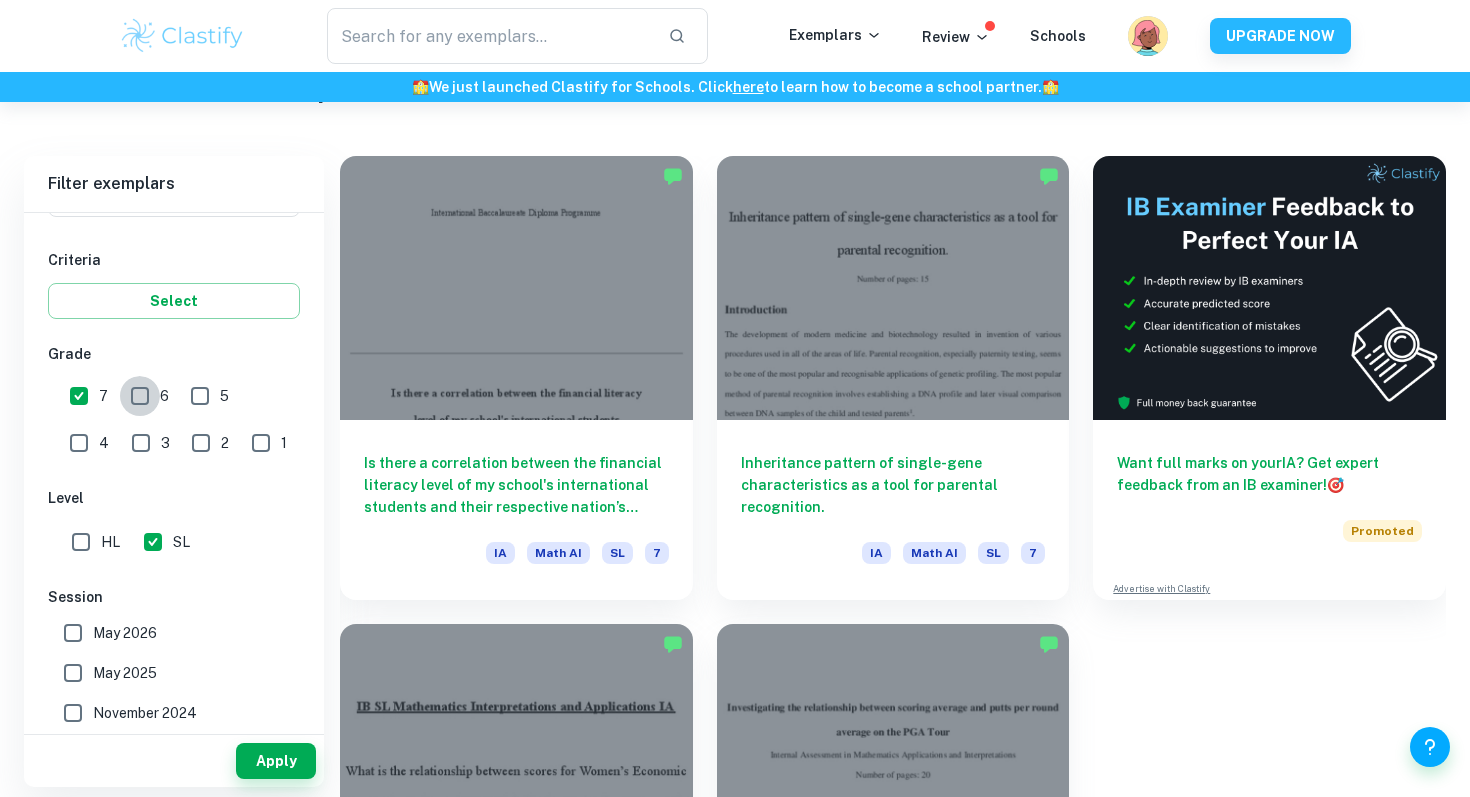 click on "6" at bounding box center (140, 396) 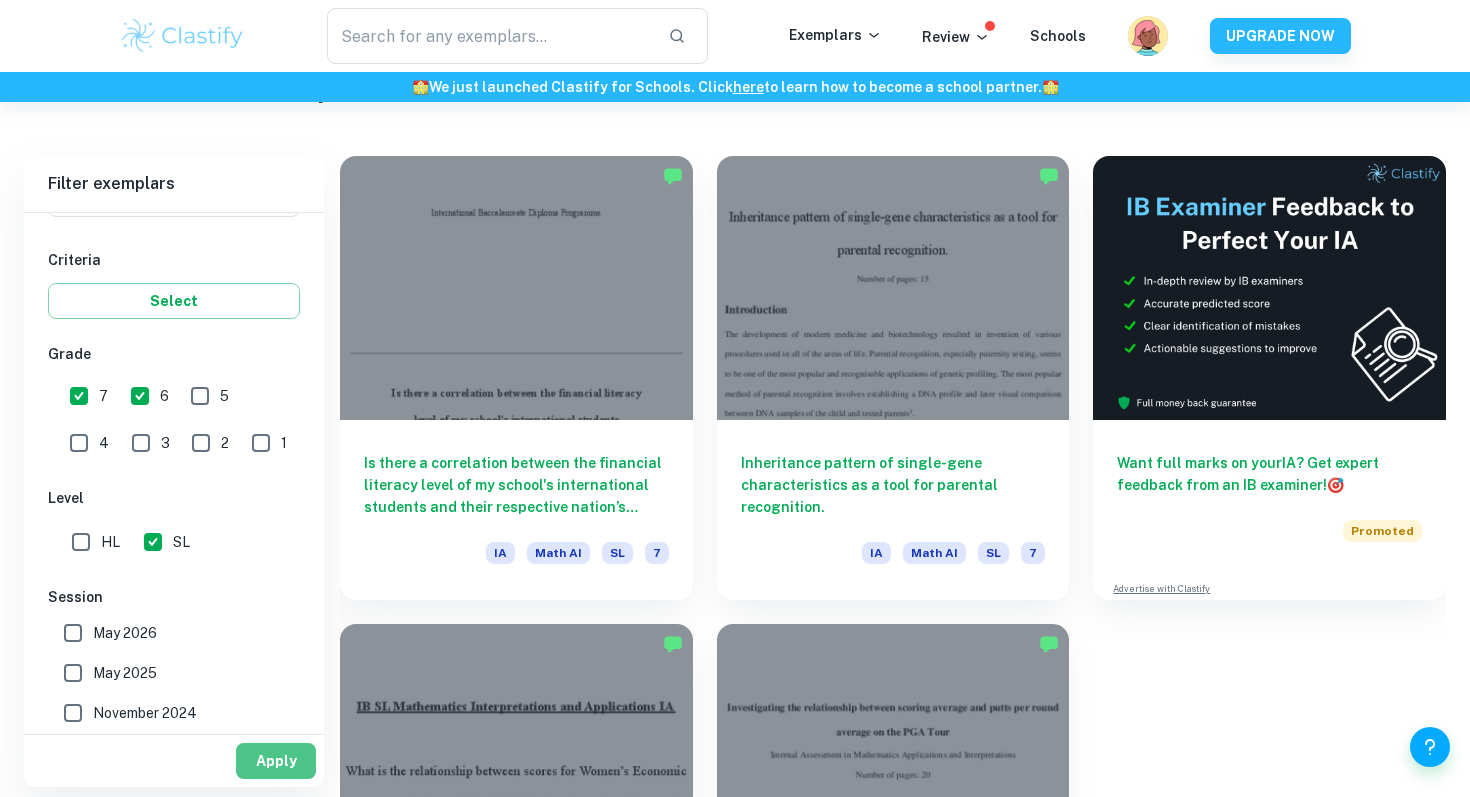 click on "Apply" at bounding box center (276, 761) 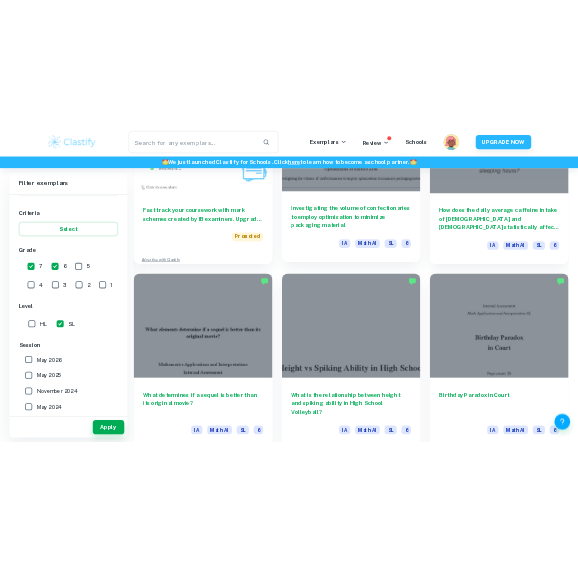 scroll, scrollTop: 1782, scrollLeft: 0, axis: vertical 